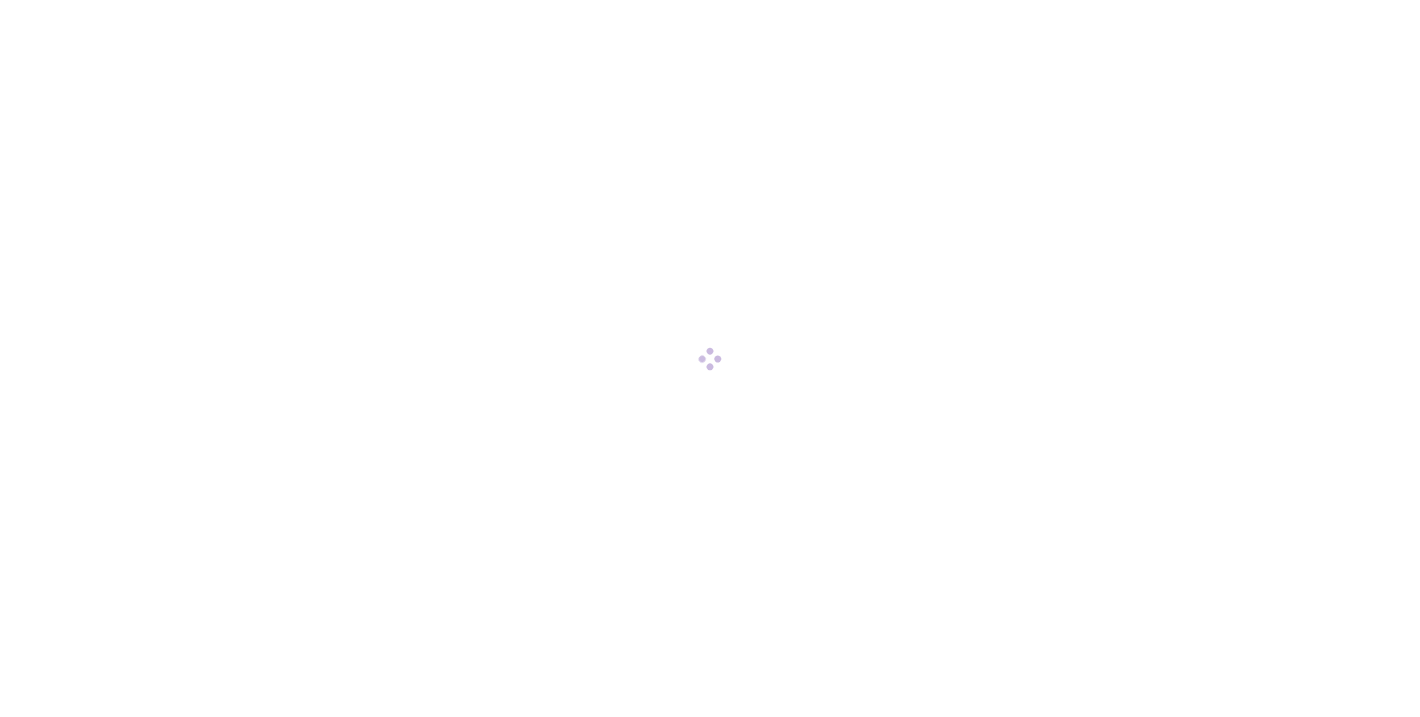 scroll, scrollTop: 0, scrollLeft: 0, axis: both 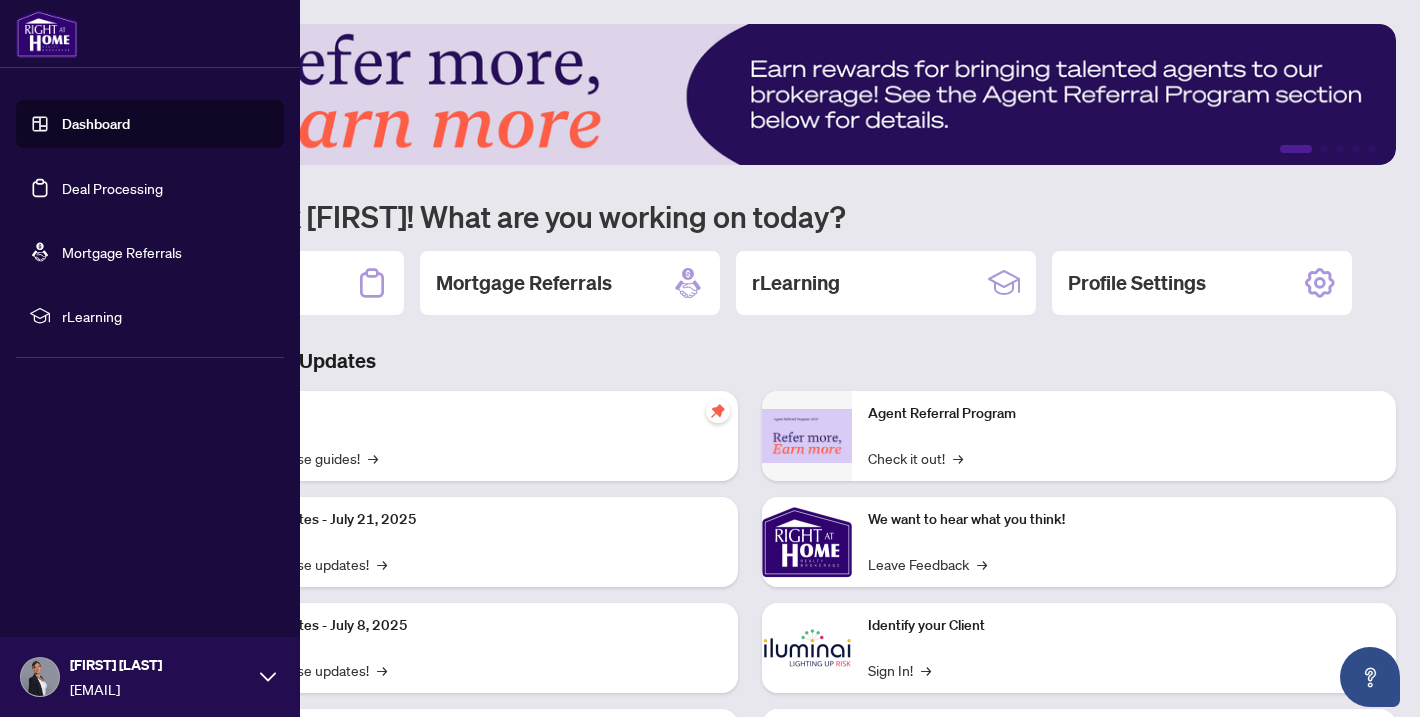 click on "Deal Processing" at bounding box center (112, 188) 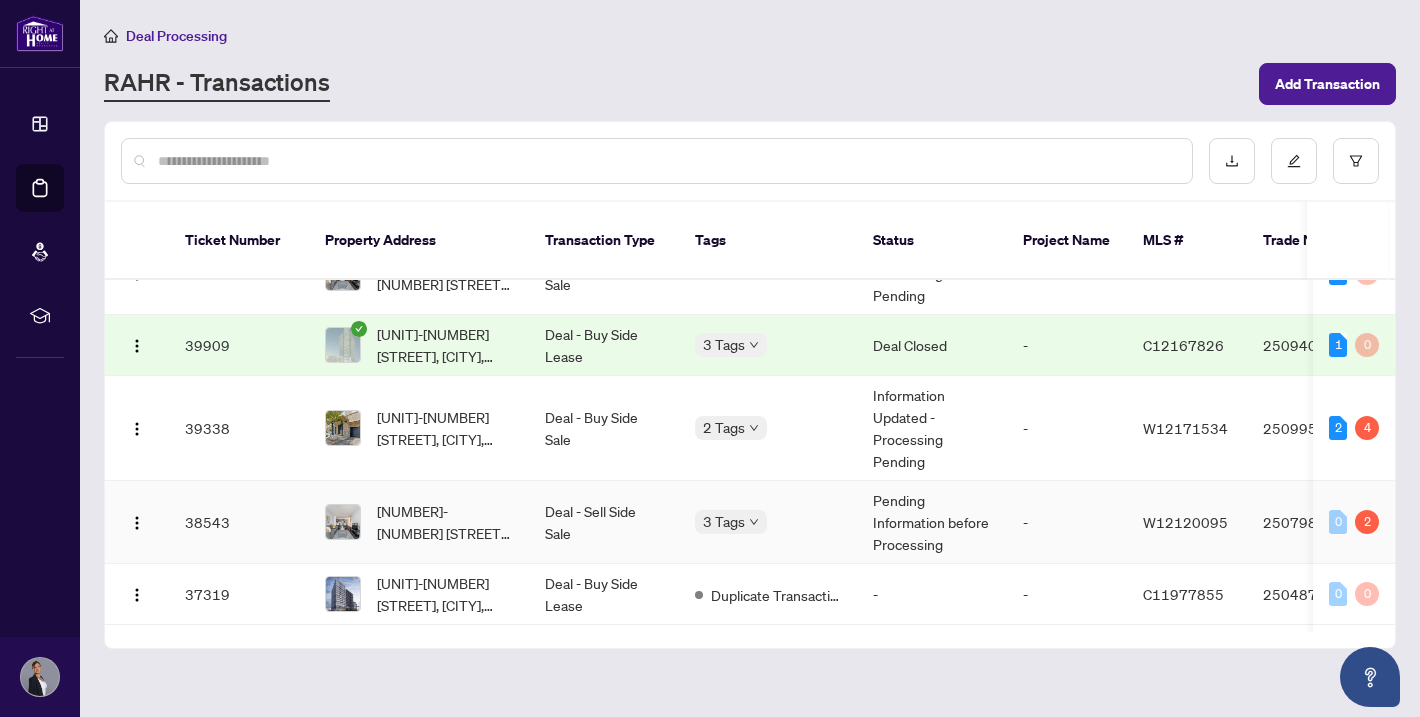 scroll, scrollTop: 0, scrollLeft: 0, axis: both 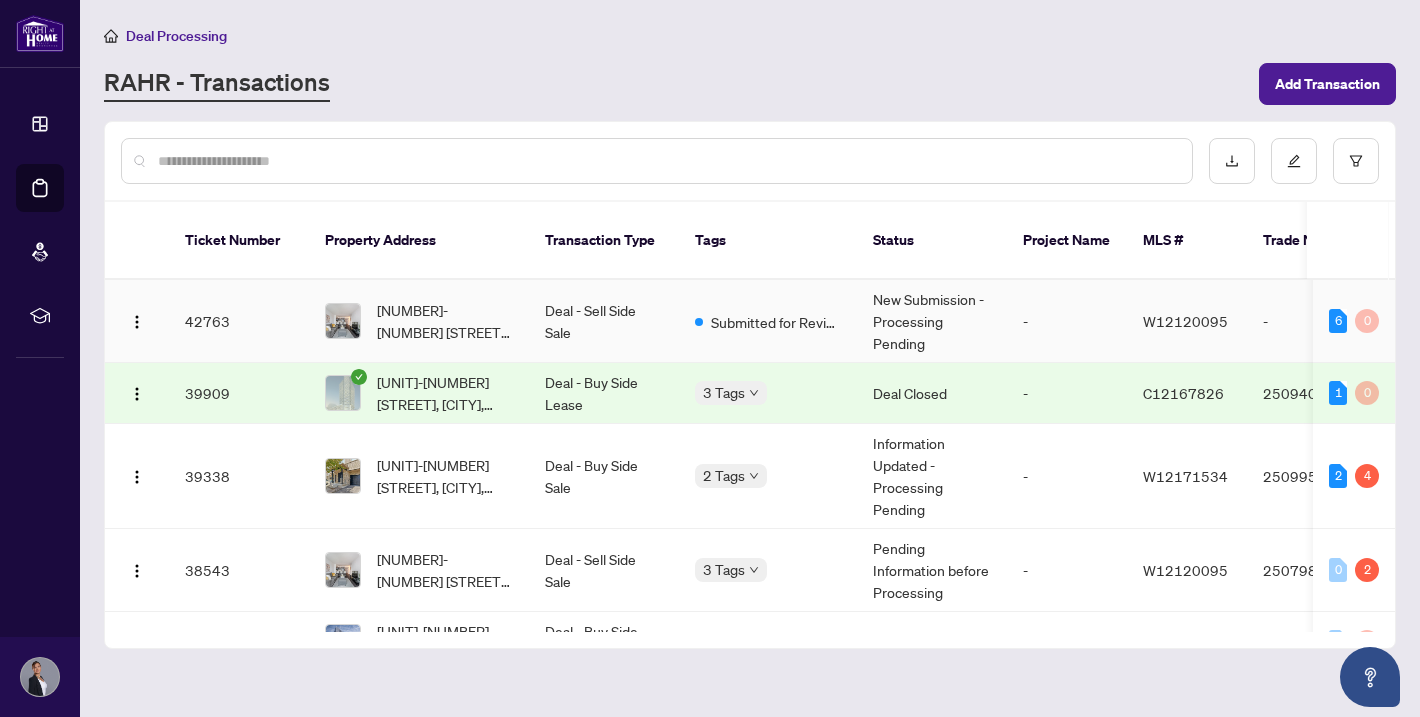 click on "Deal - Sell Side Sale" at bounding box center (604, 321) 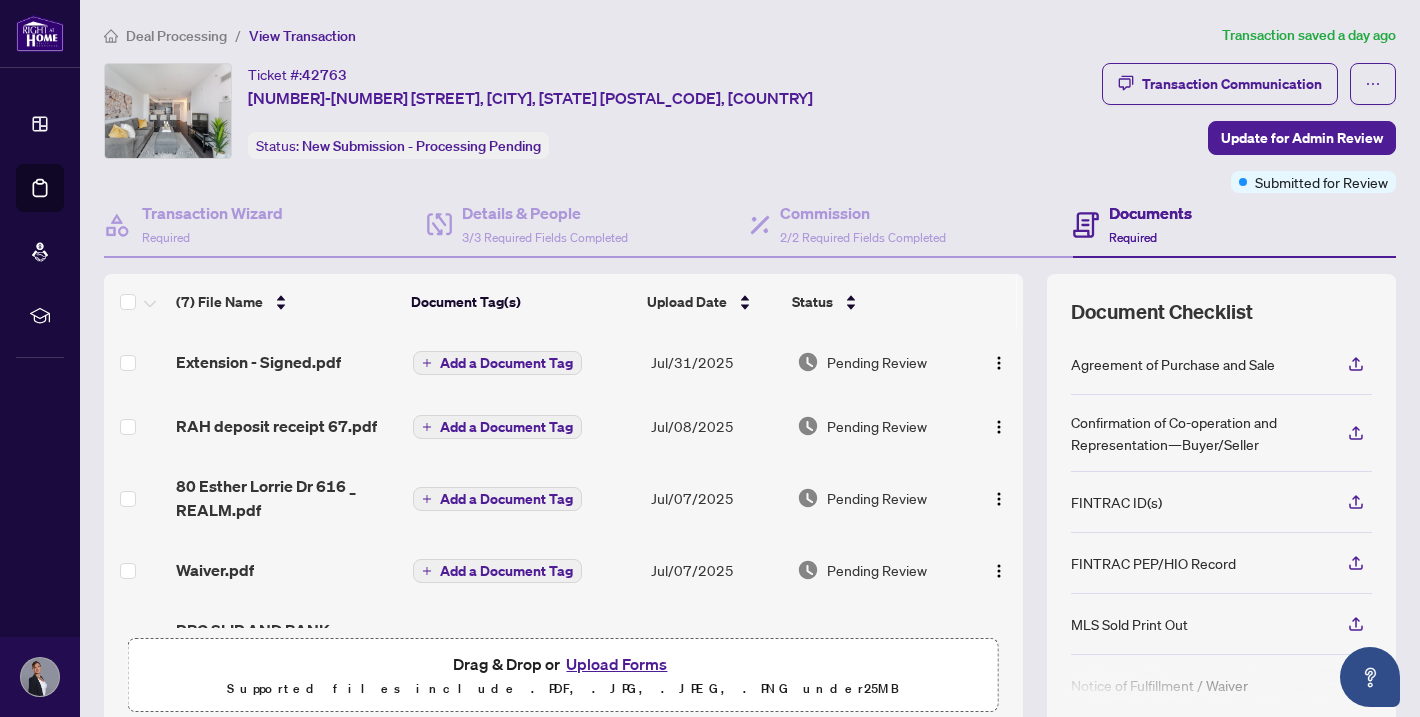 scroll, scrollTop: 205, scrollLeft: 0, axis: vertical 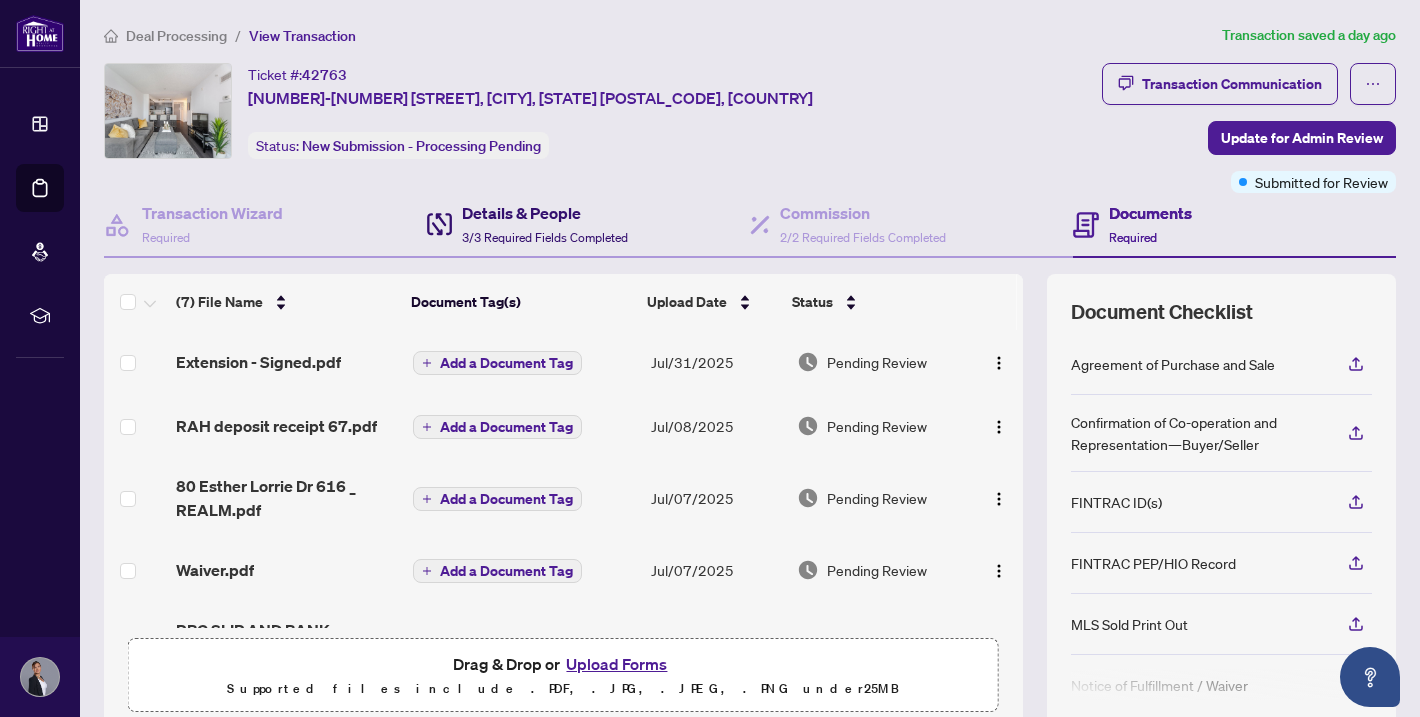 click on "3/3 Required Fields Completed" at bounding box center [545, 237] 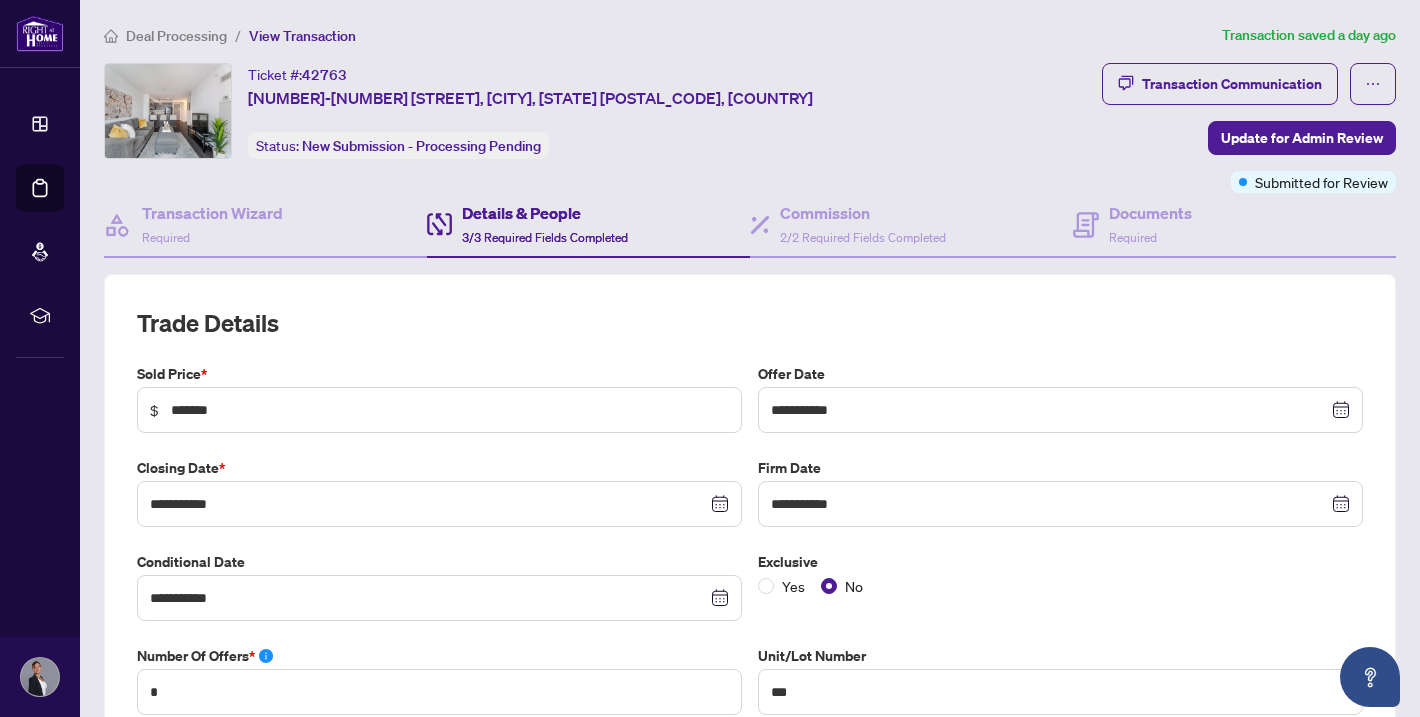 type on "**********" 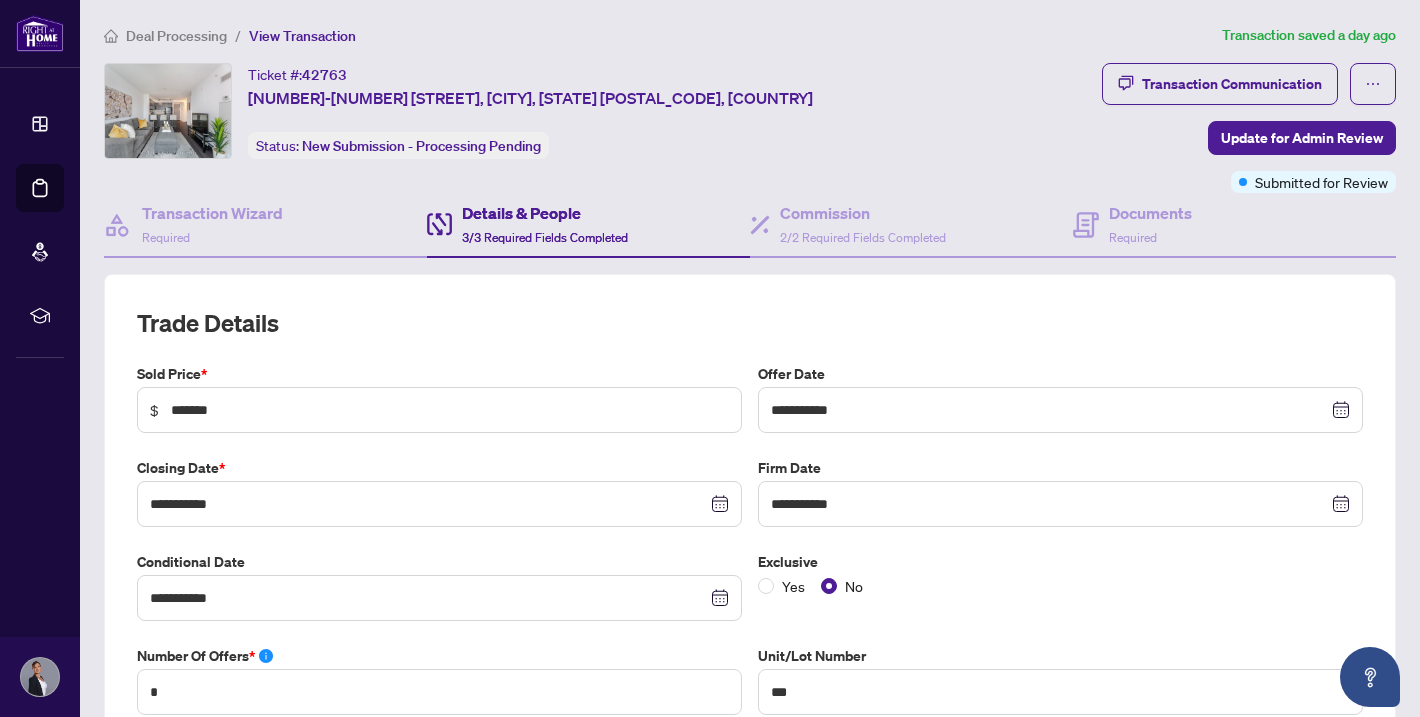 type on "**********" 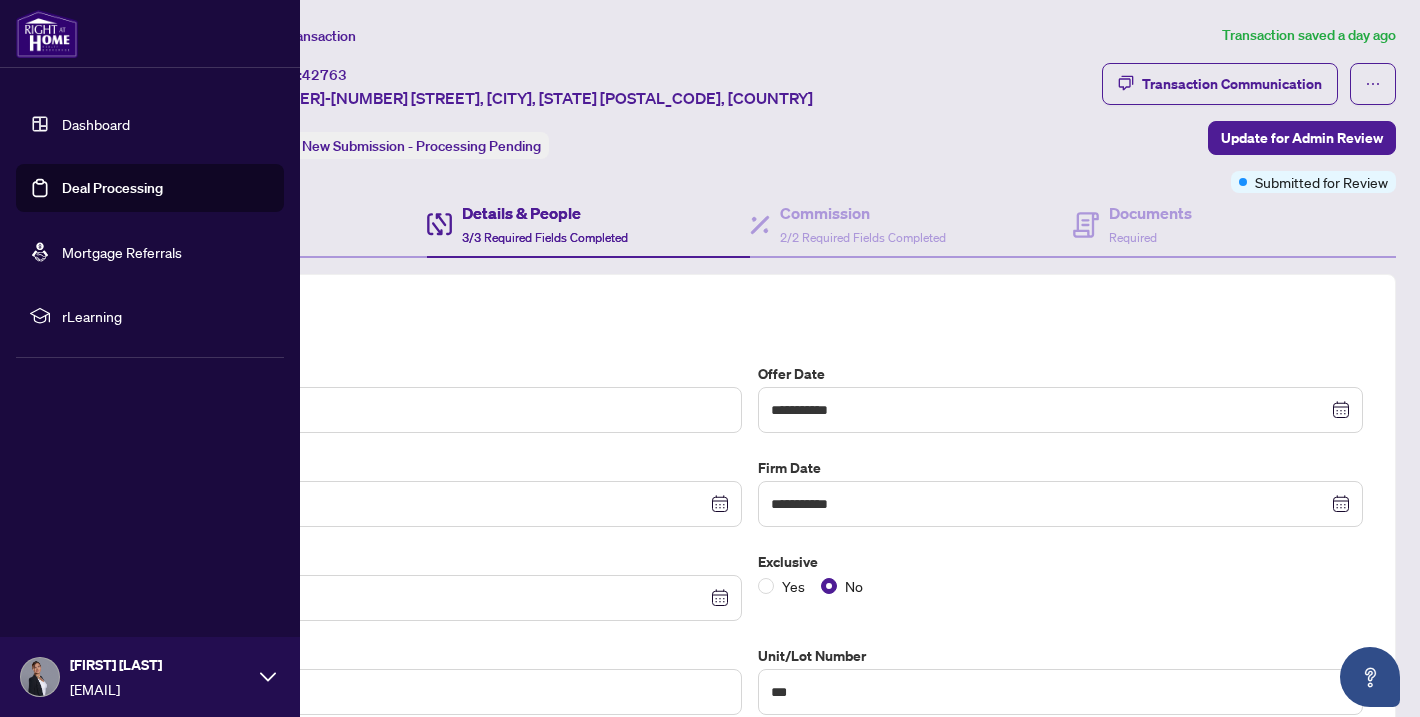 click on "Dashboard" at bounding box center [96, 124] 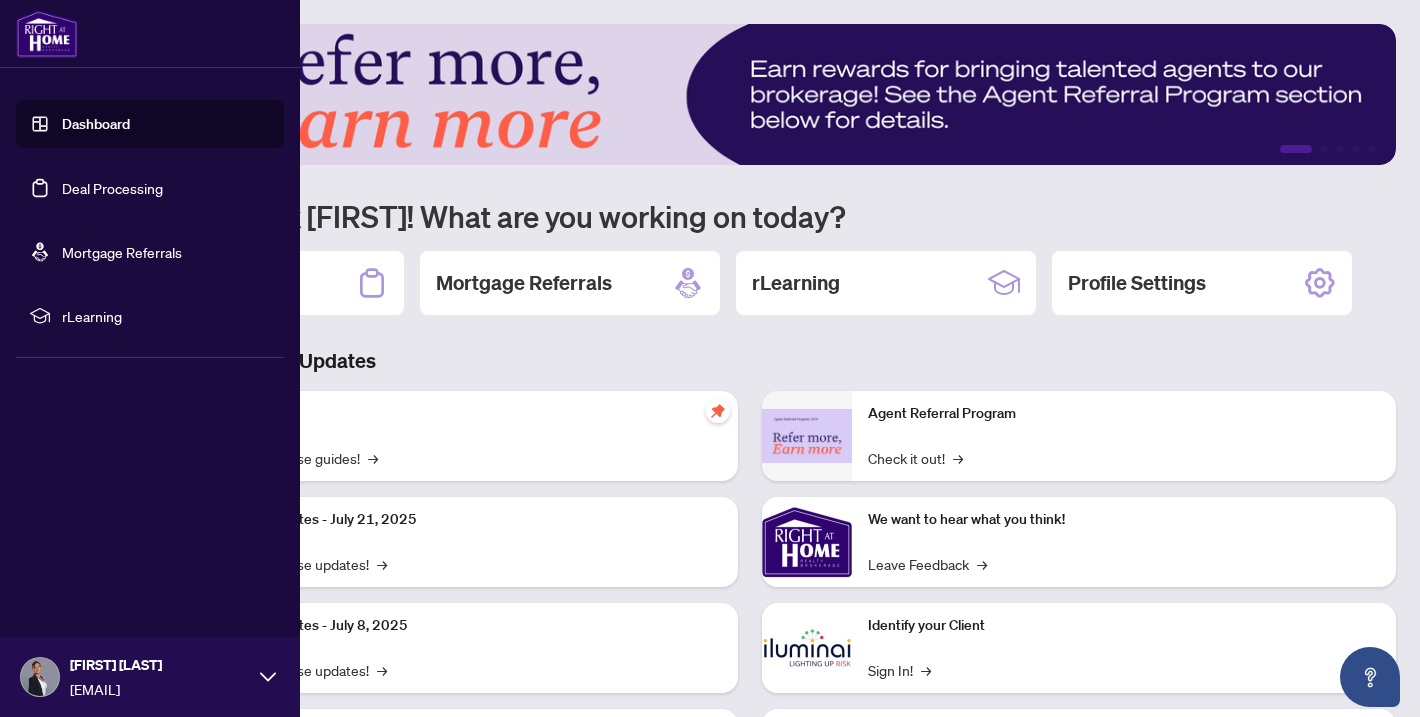 click on "Deal Processing" at bounding box center [112, 188] 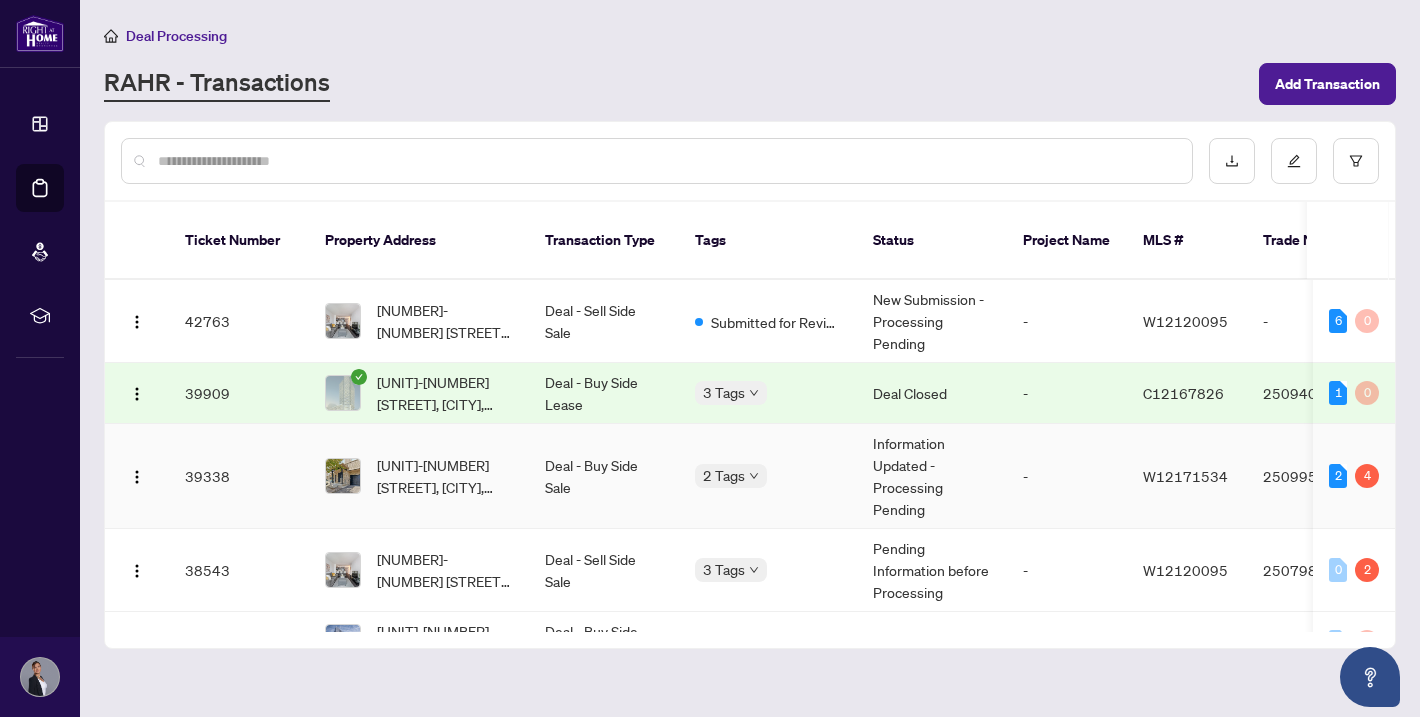 click on "Deal - Buy Side Sale" at bounding box center [604, 476] 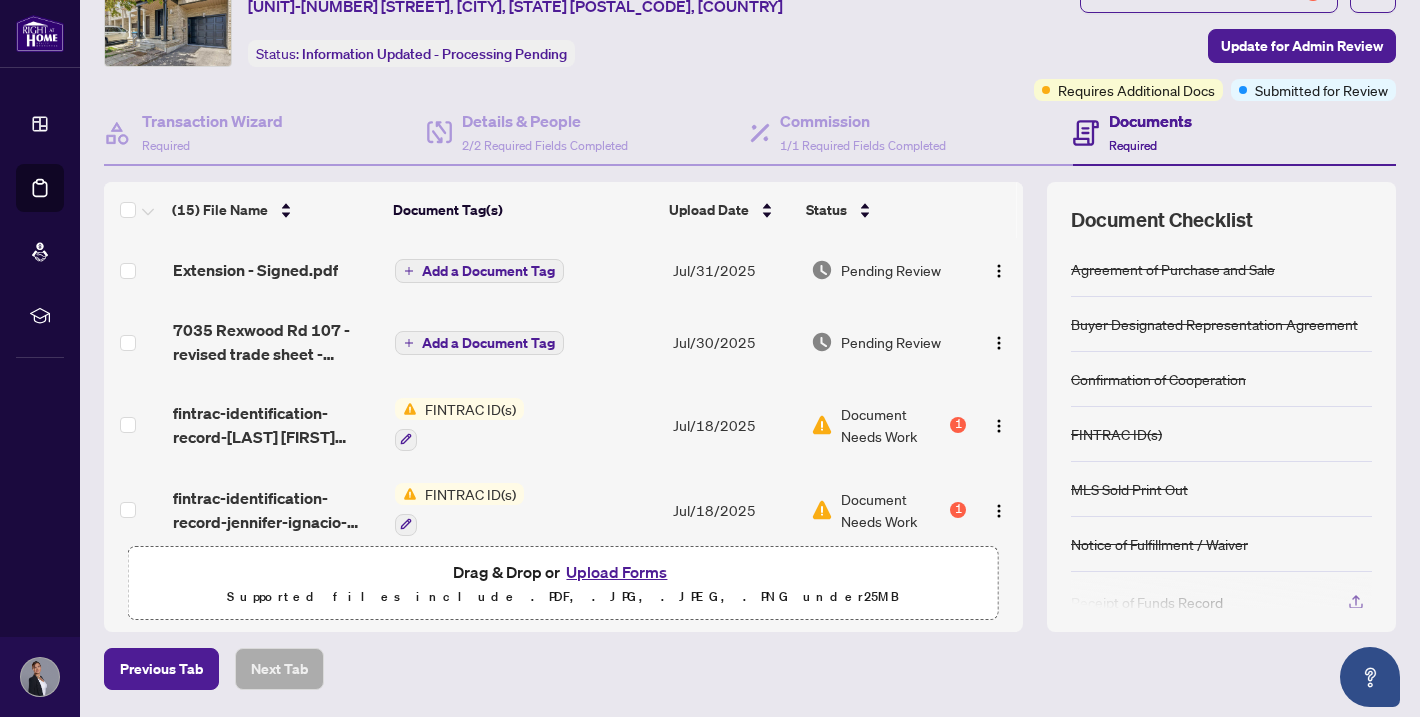 scroll, scrollTop: 93, scrollLeft: 0, axis: vertical 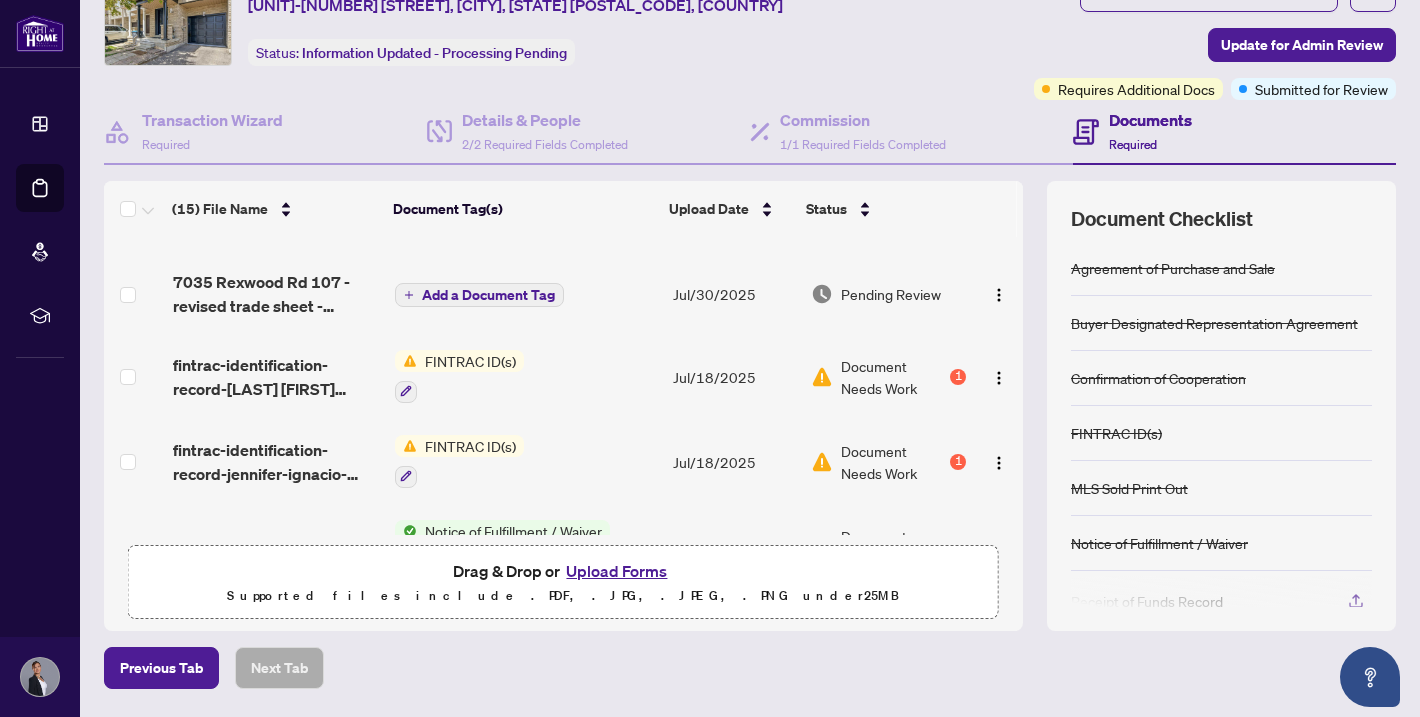 click on "1" at bounding box center (958, 377) 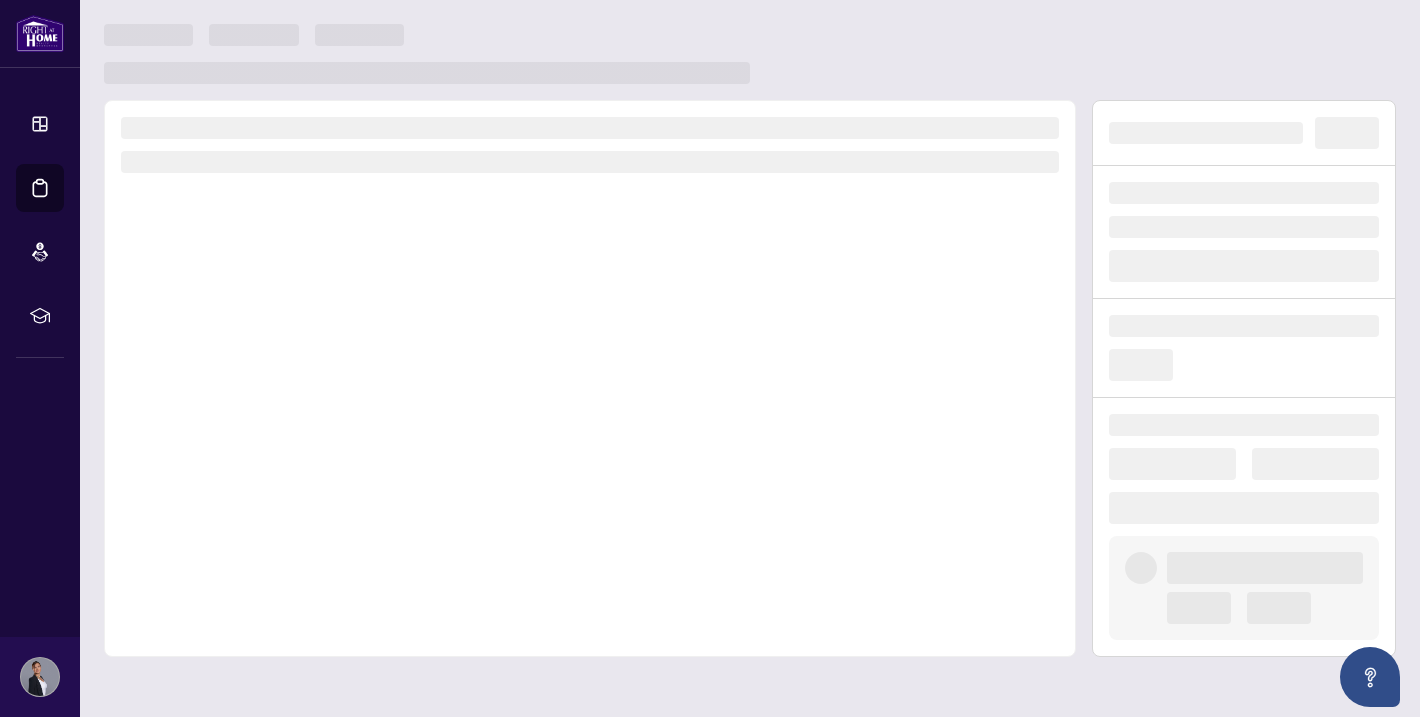 scroll, scrollTop: 0, scrollLeft: 0, axis: both 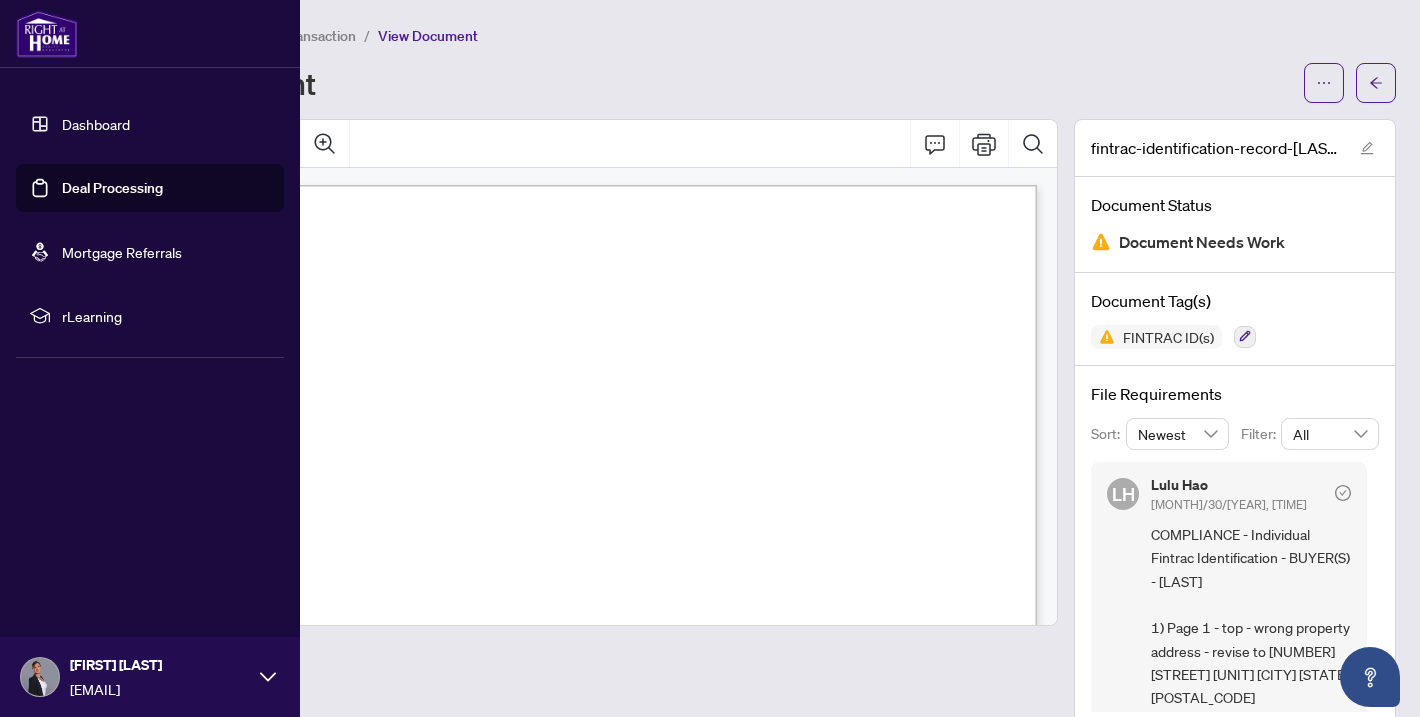 click on "Dashboard" at bounding box center [96, 124] 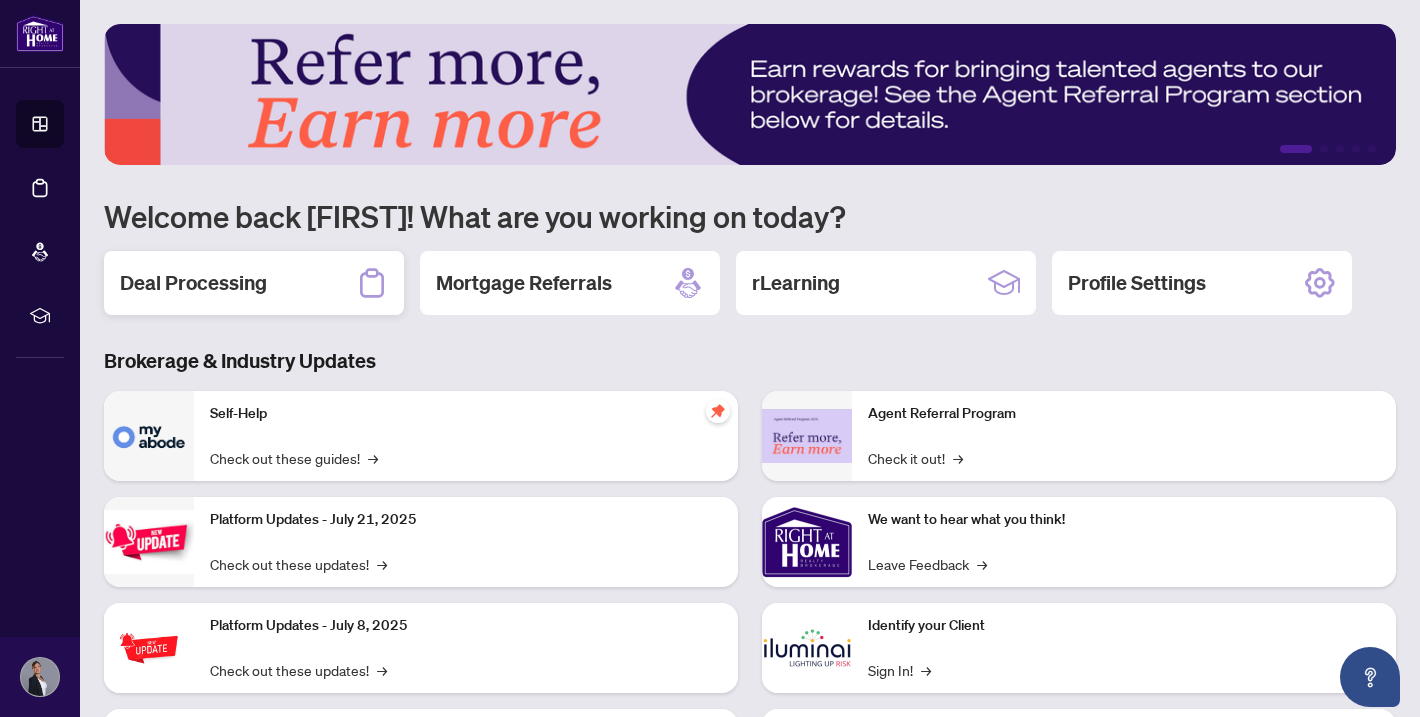 click on "Deal Processing" at bounding box center (193, 283) 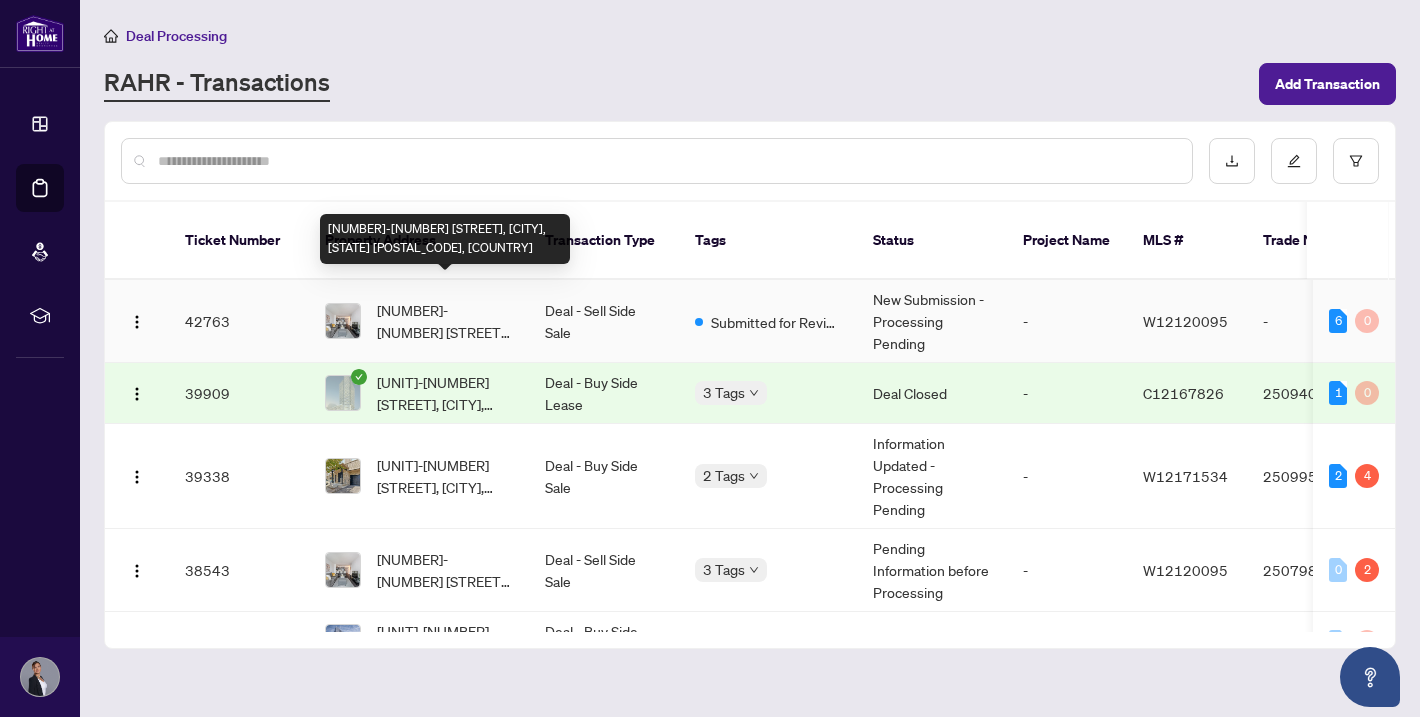 click on "[NUMBER]-[NUMBER] [STREET], [CITY], [STATE] [POSTAL_CODE], [COUNTRY]" at bounding box center (445, 321) 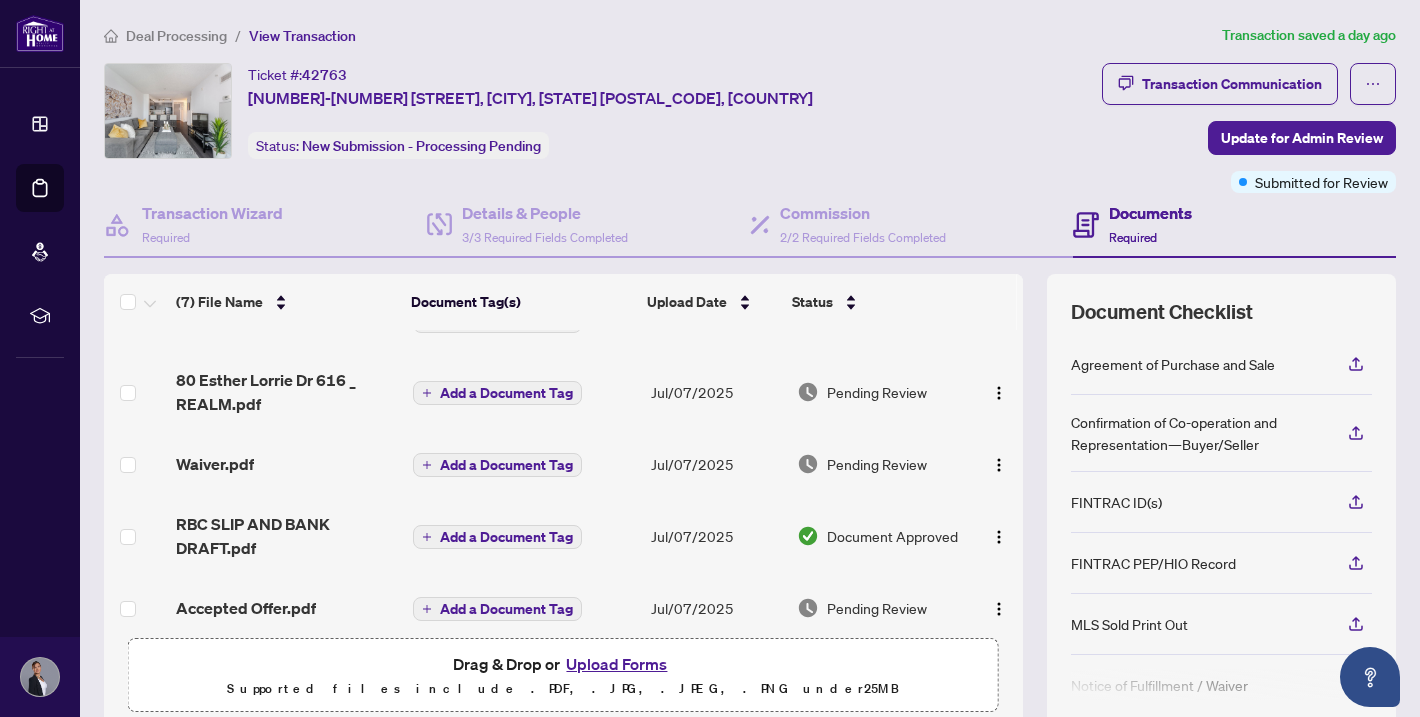 scroll, scrollTop: 205, scrollLeft: 0, axis: vertical 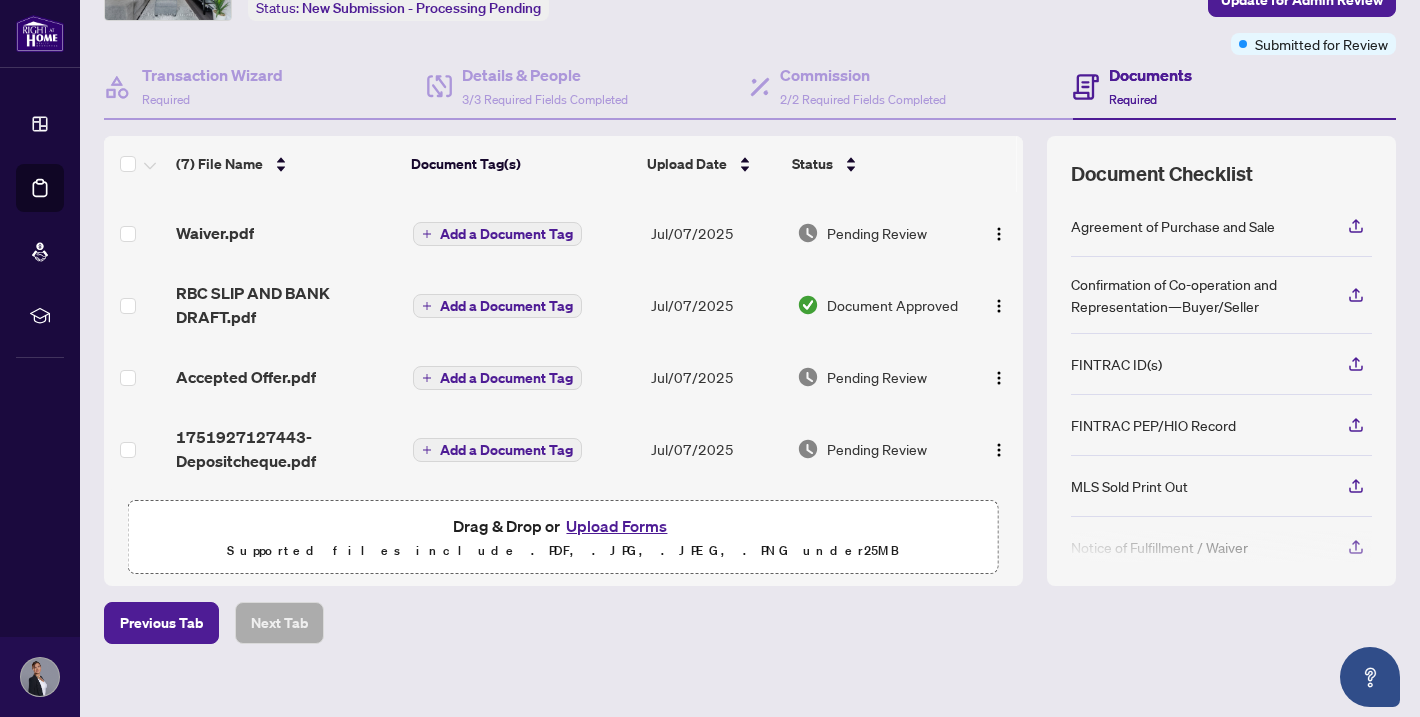 click on "Upload Forms" at bounding box center [616, 526] 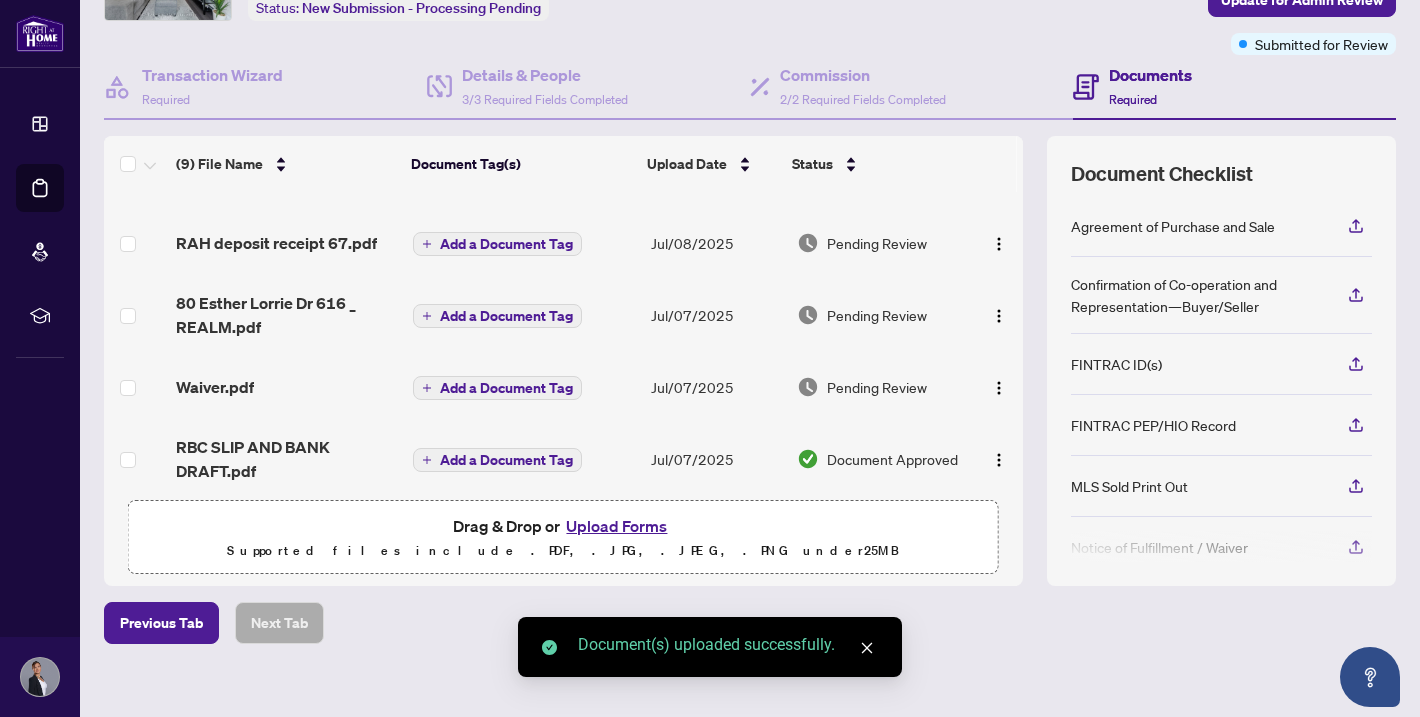 scroll, scrollTop: 0, scrollLeft: 0, axis: both 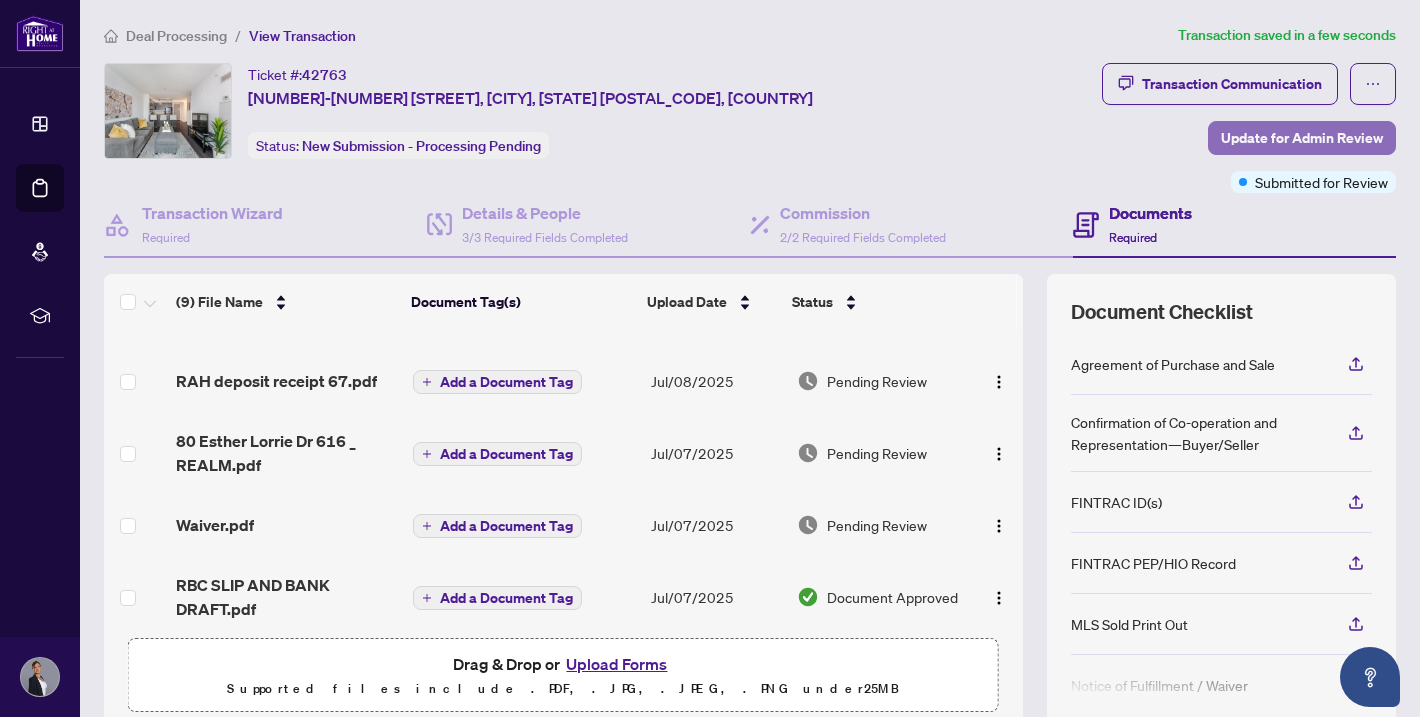 click on "Update for Admin Review" at bounding box center (1302, 138) 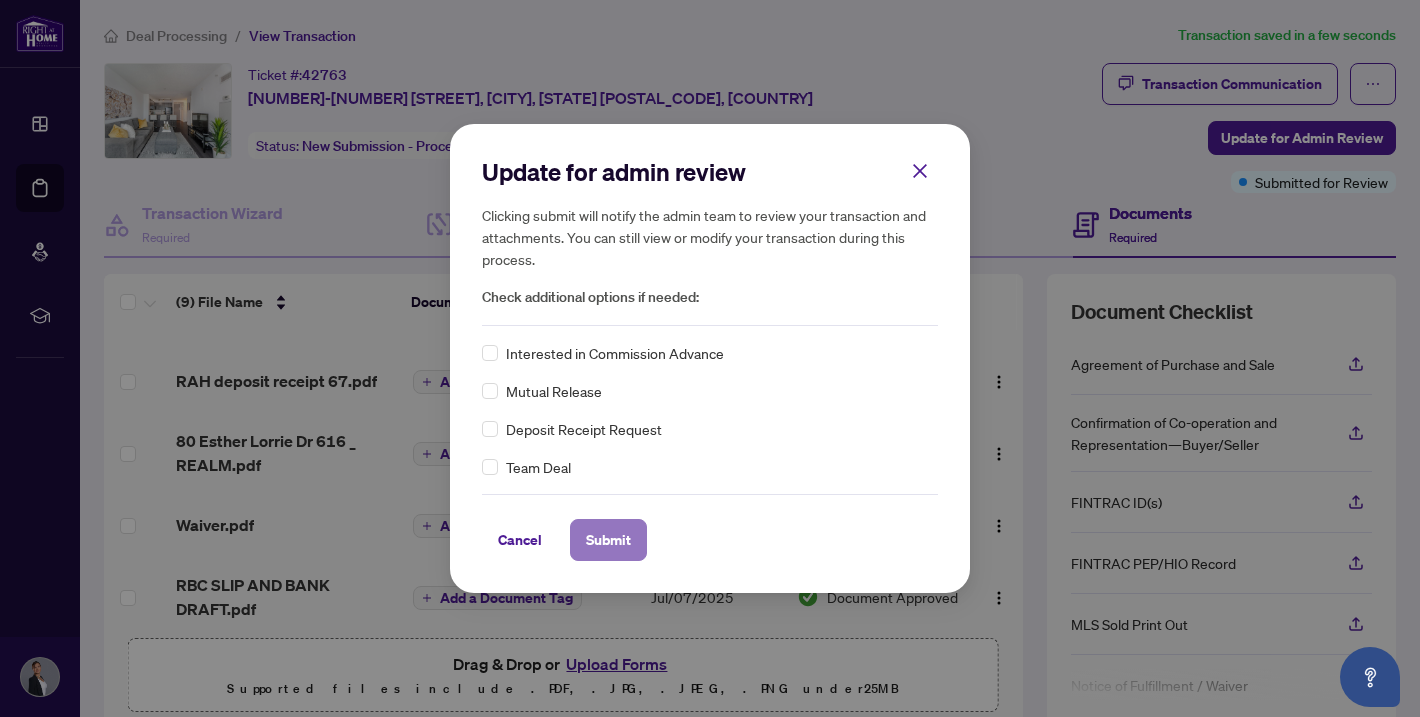 click on "Submit" at bounding box center (608, 540) 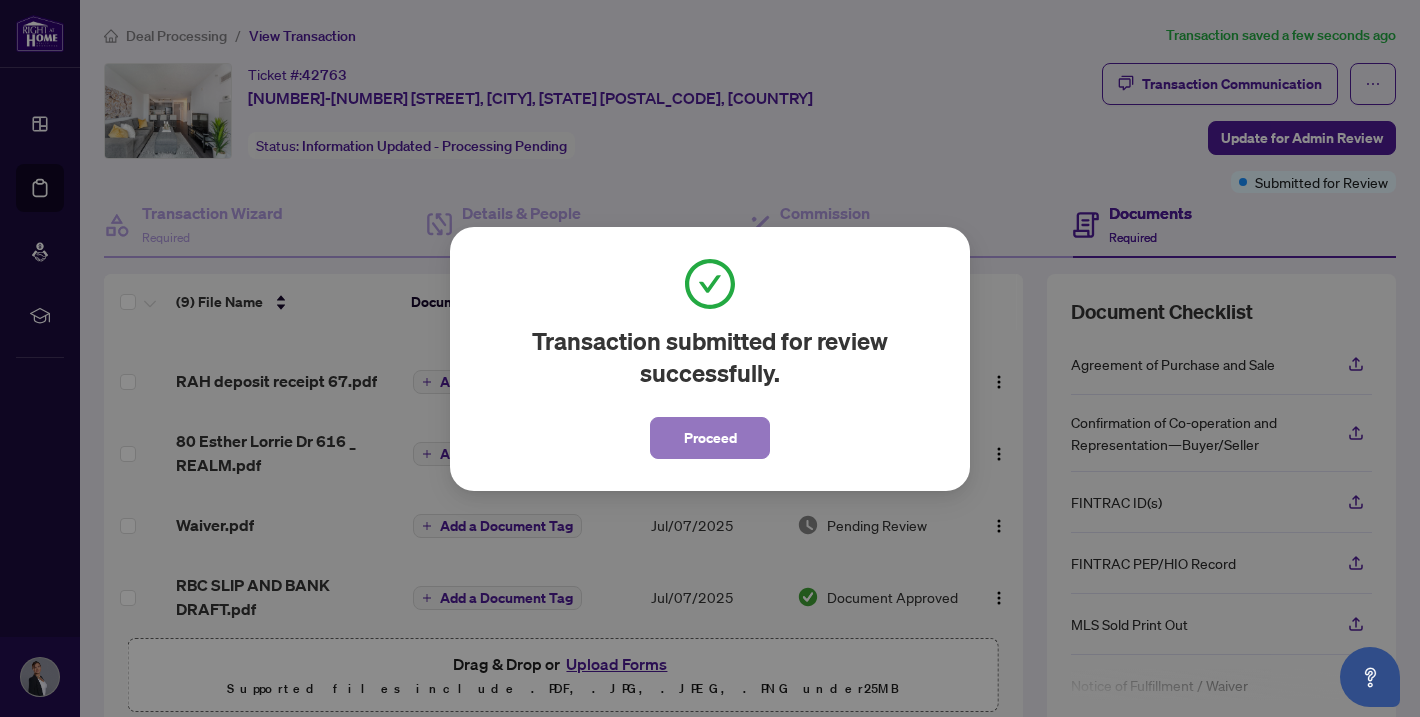 click on "Proceed" at bounding box center [710, 438] 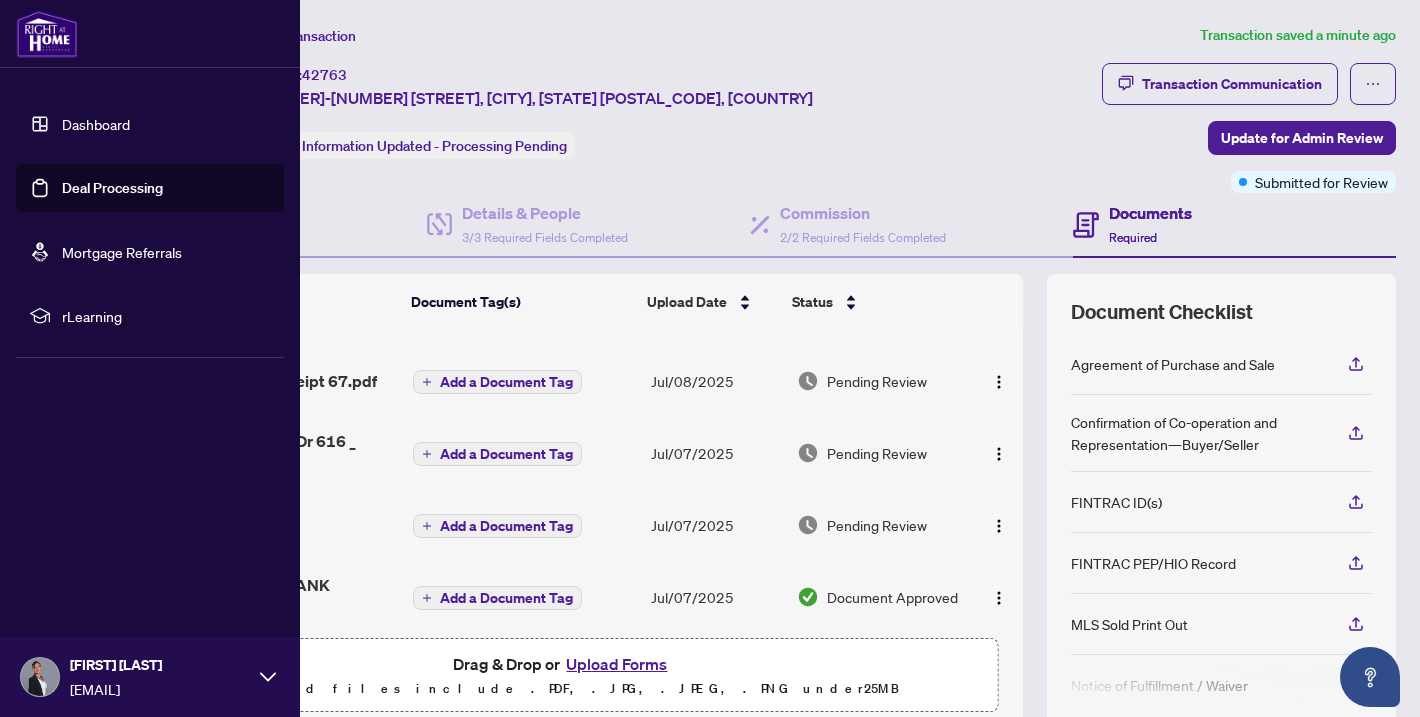click on "Dashboard" at bounding box center (96, 124) 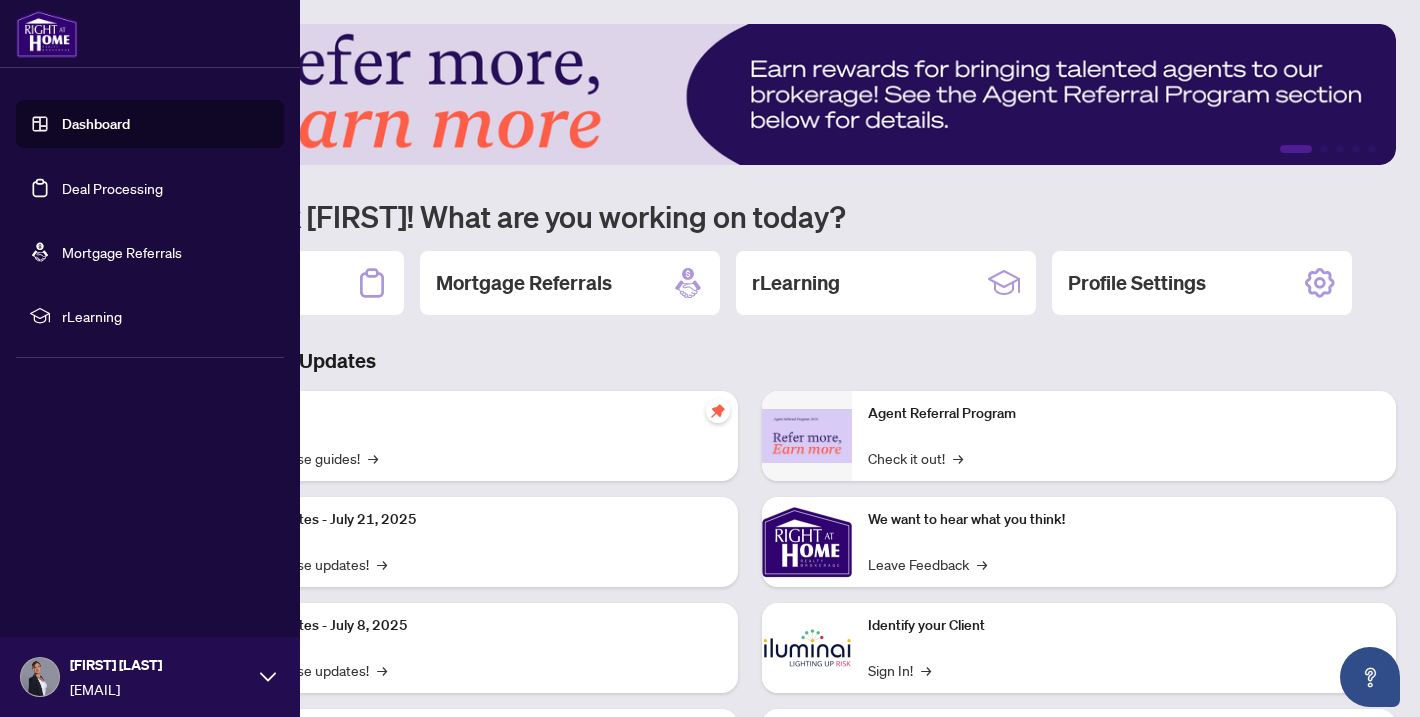 click on "Deal Processing" at bounding box center (112, 188) 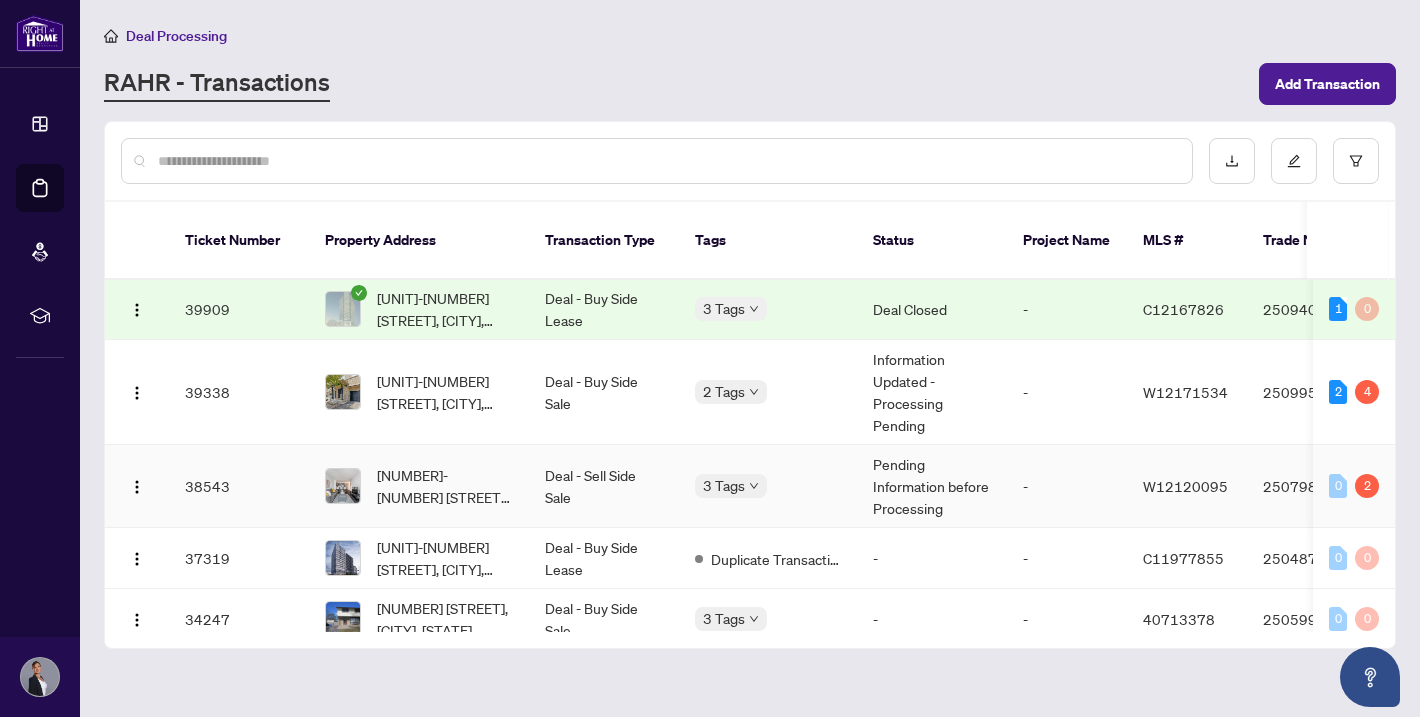 scroll, scrollTop: 0, scrollLeft: 0, axis: both 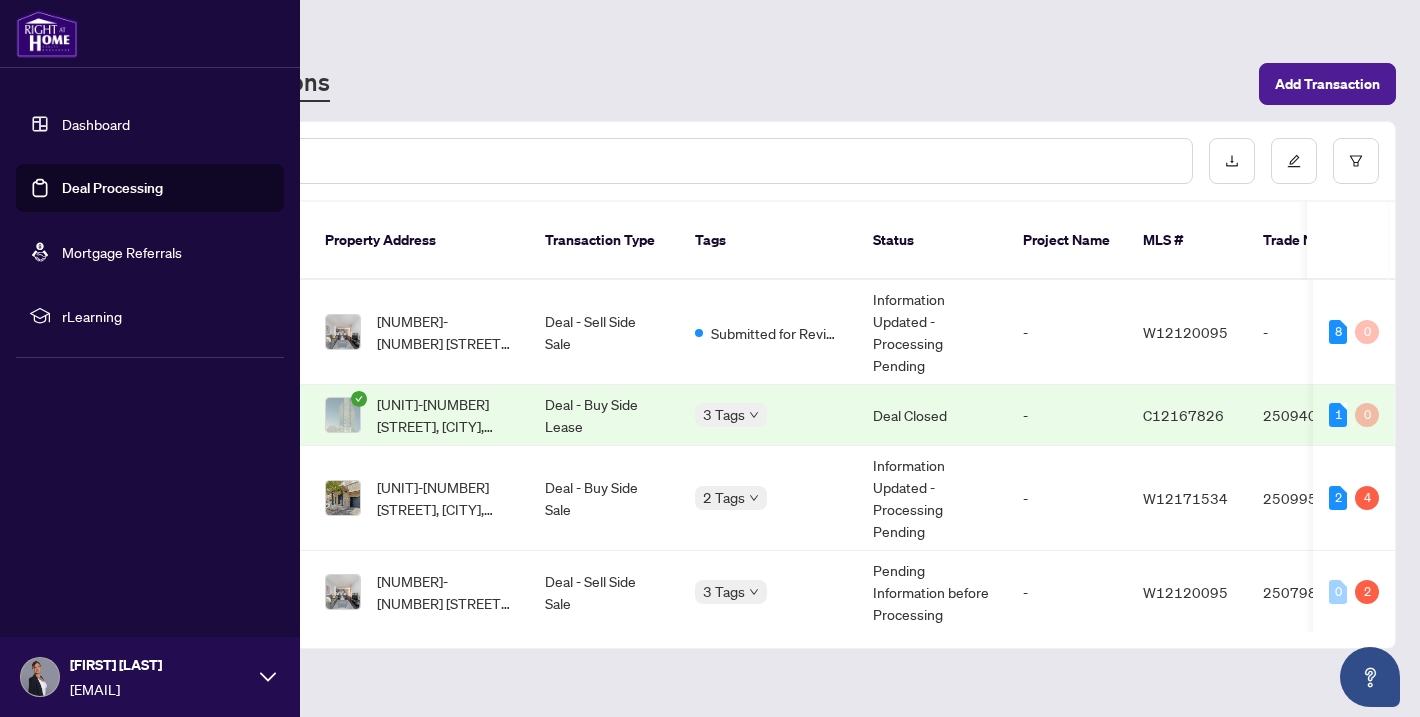click on "Dashboard" at bounding box center (96, 124) 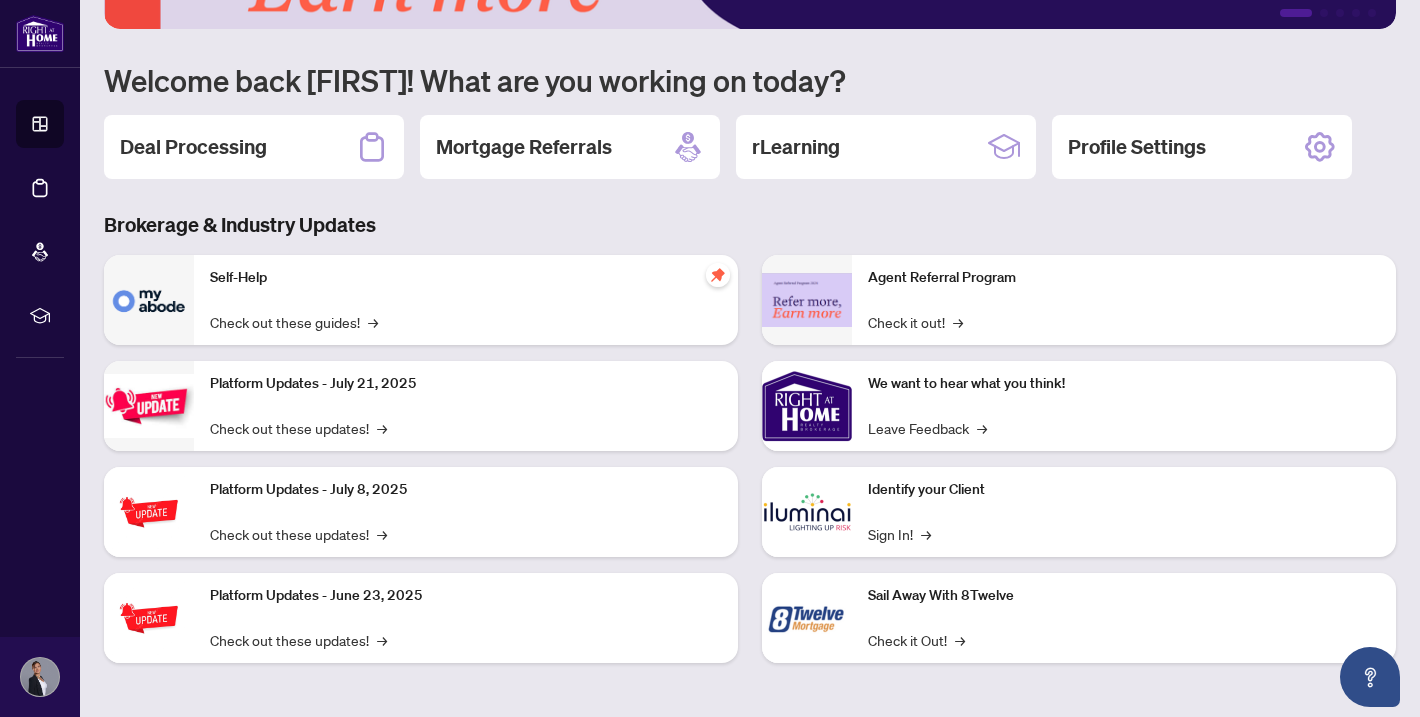 scroll, scrollTop: 126, scrollLeft: 0, axis: vertical 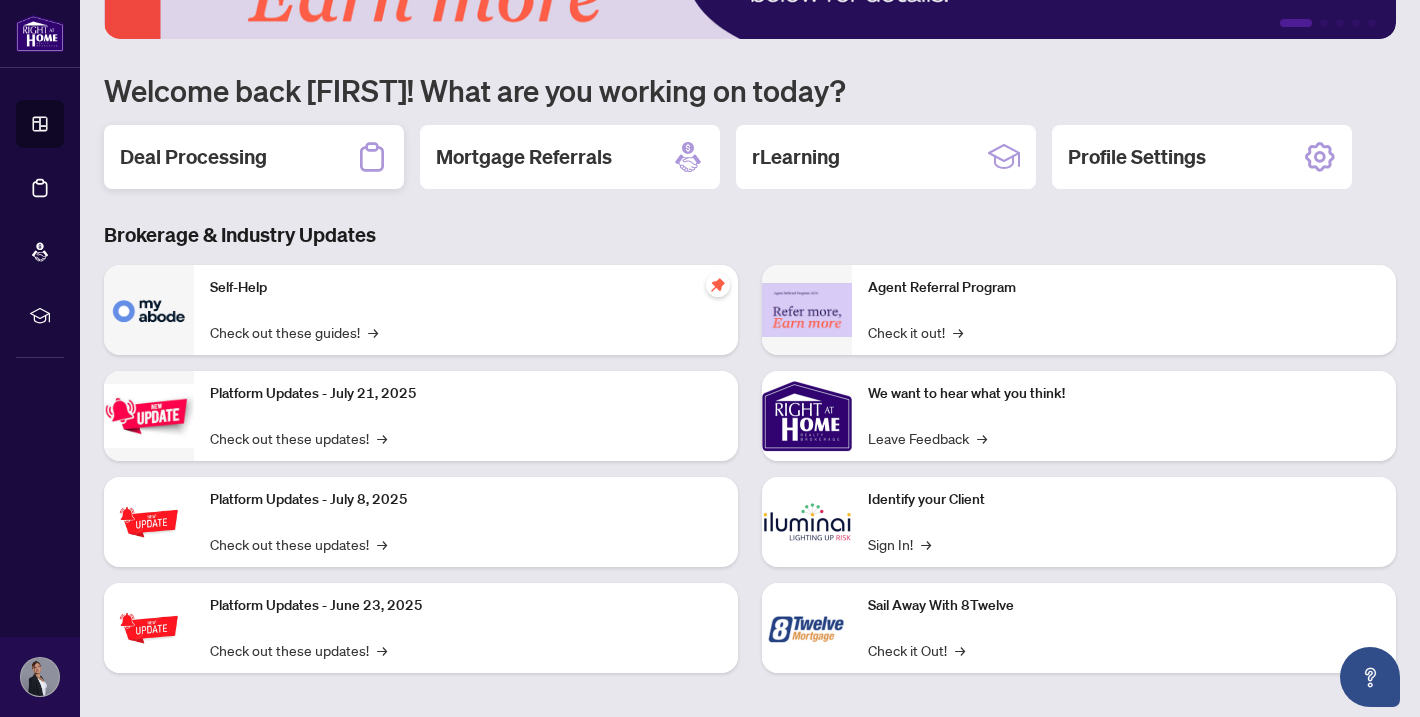 click on "Deal Processing" at bounding box center (193, 157) 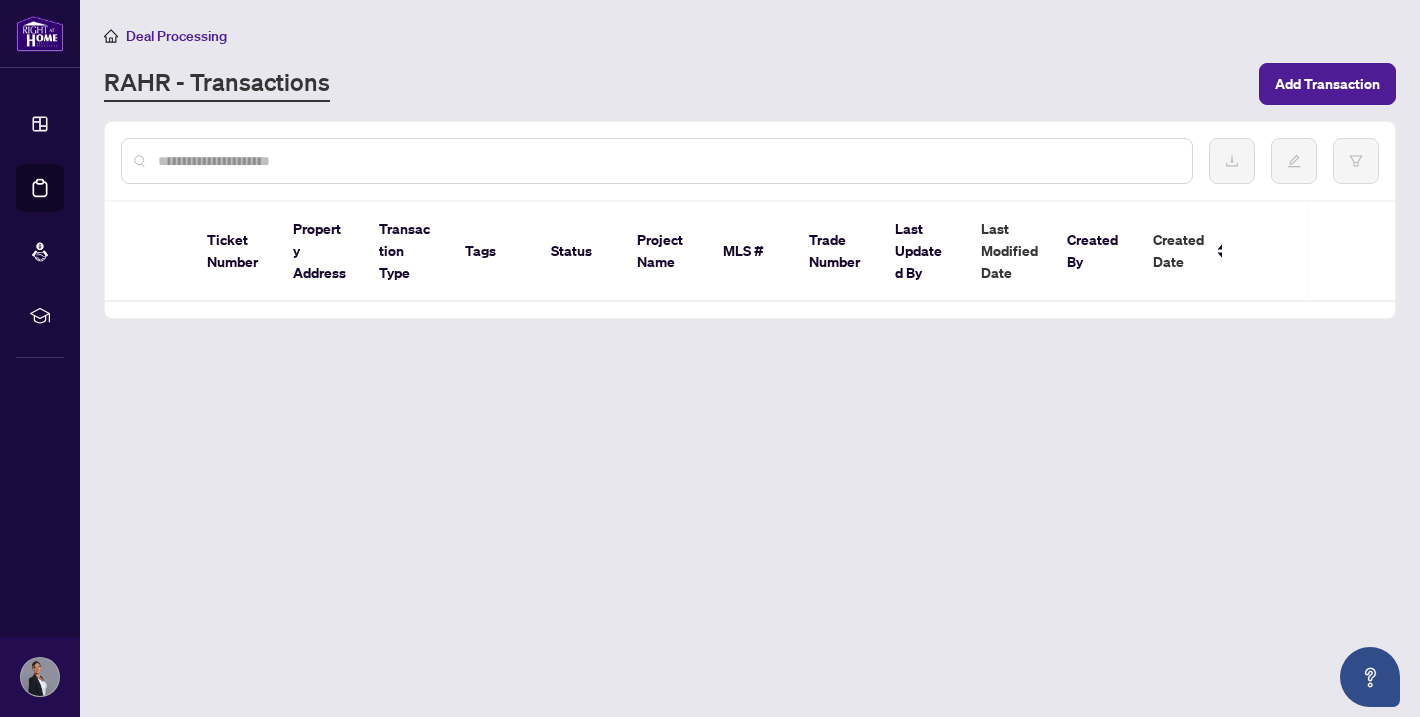 scroll, scrollTop: 0, scrollLeft: 0, axis: both 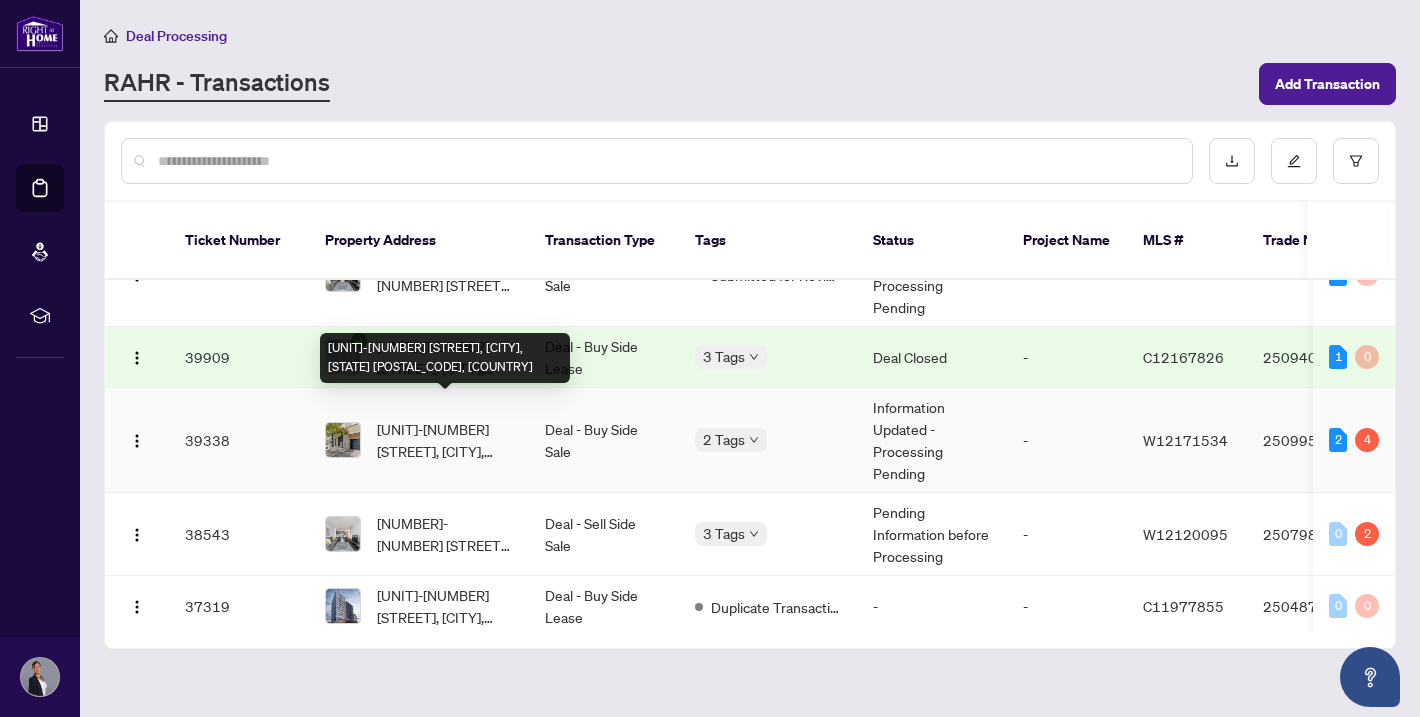 click on "[UNIT]-[NUMBER] [STREET], [CITY], [STATE] [POSTAL_CODE], [COUNTRY]" at bounding box center (445, 440) 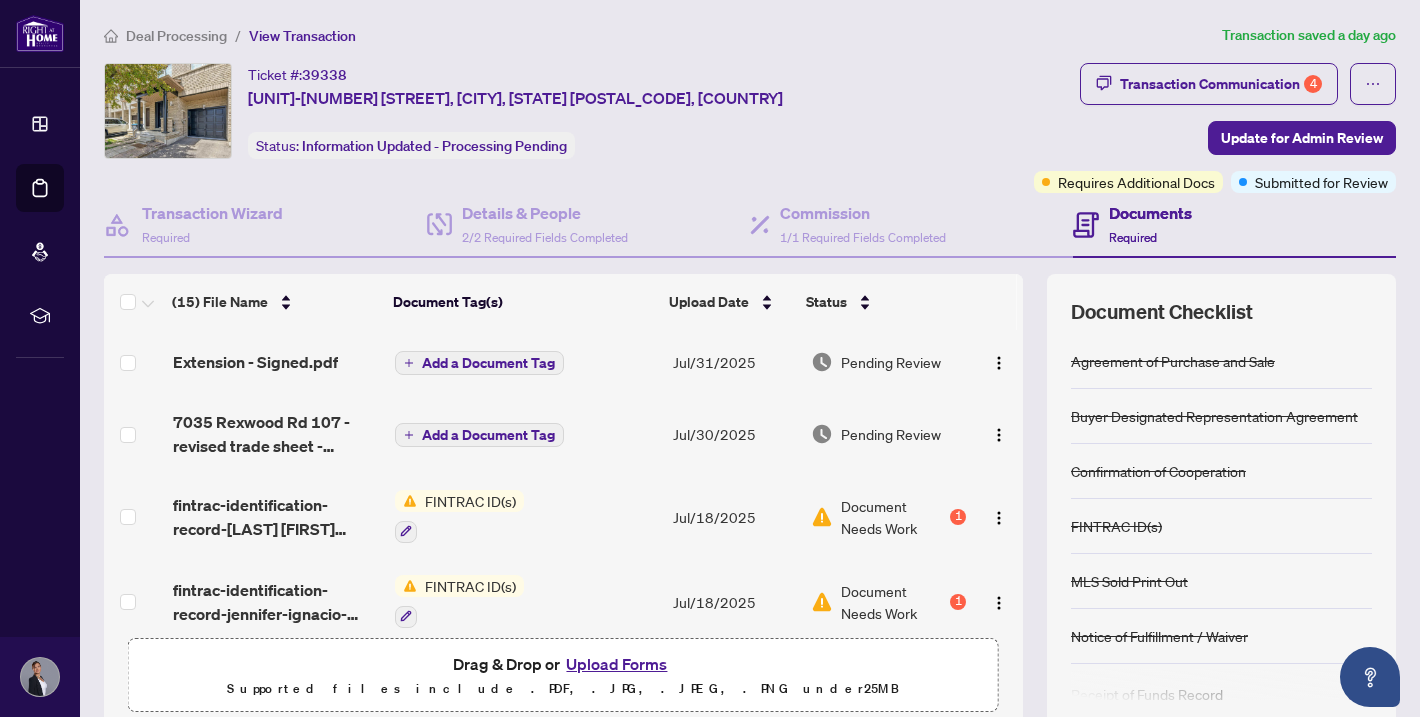 scroll, scrollTop: 106, scrollLeft: 0, axis: vertical 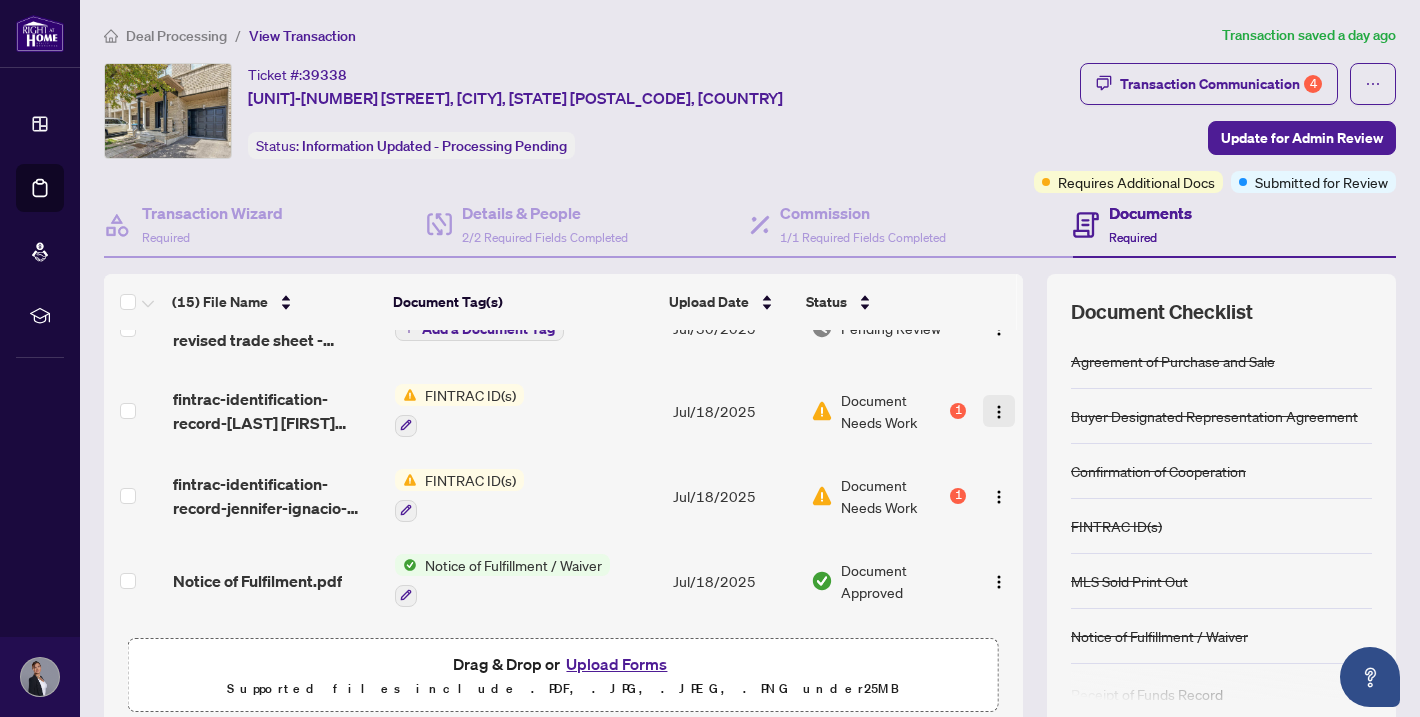 click at bounding box center (999, 411) 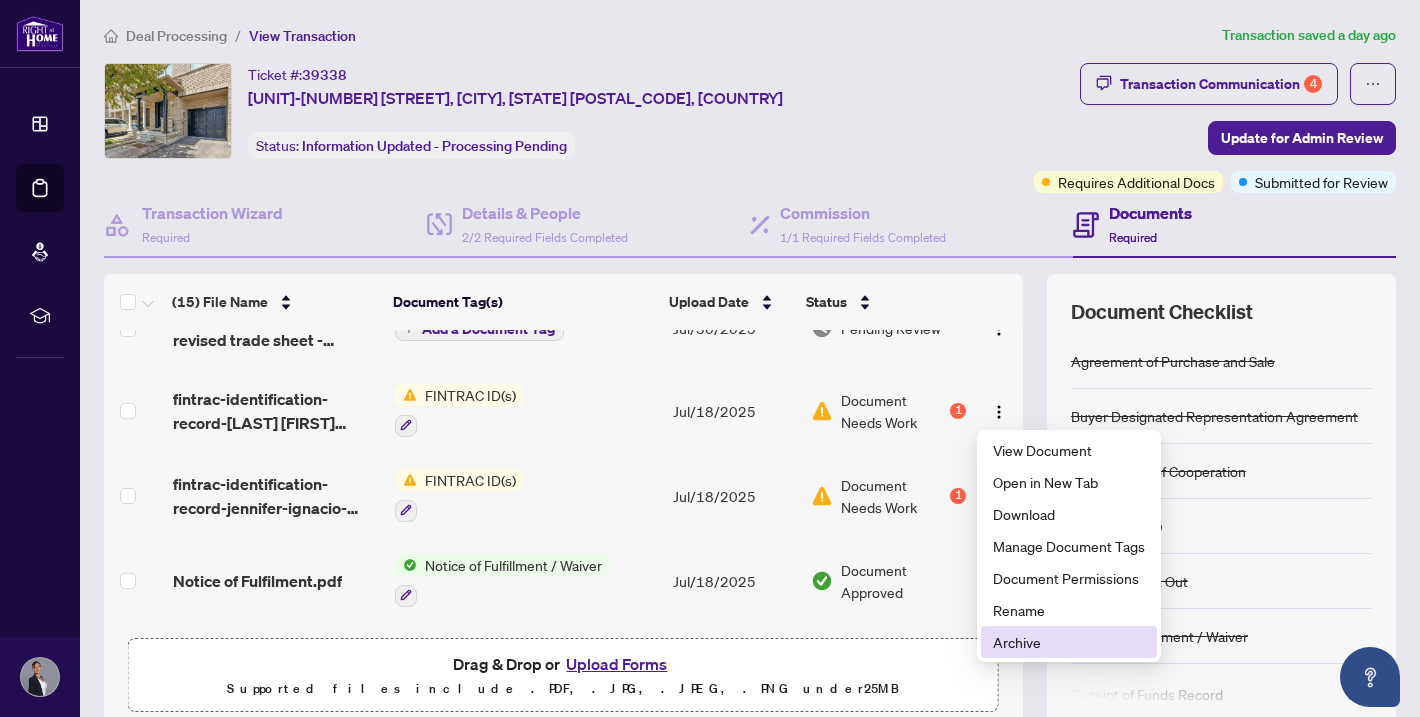 click on "Archive" at bounding box center (1069, 642) 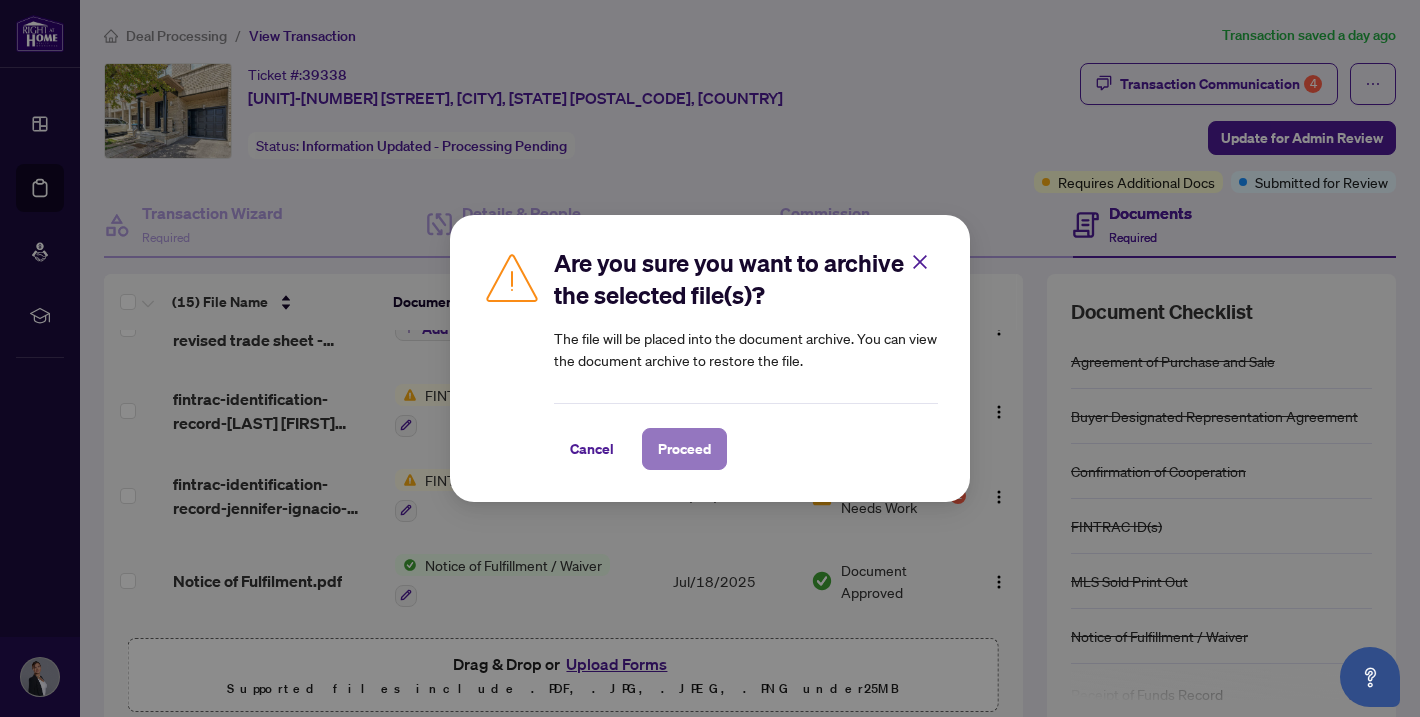 click on "Proceed" at bounding box center [684, 449] 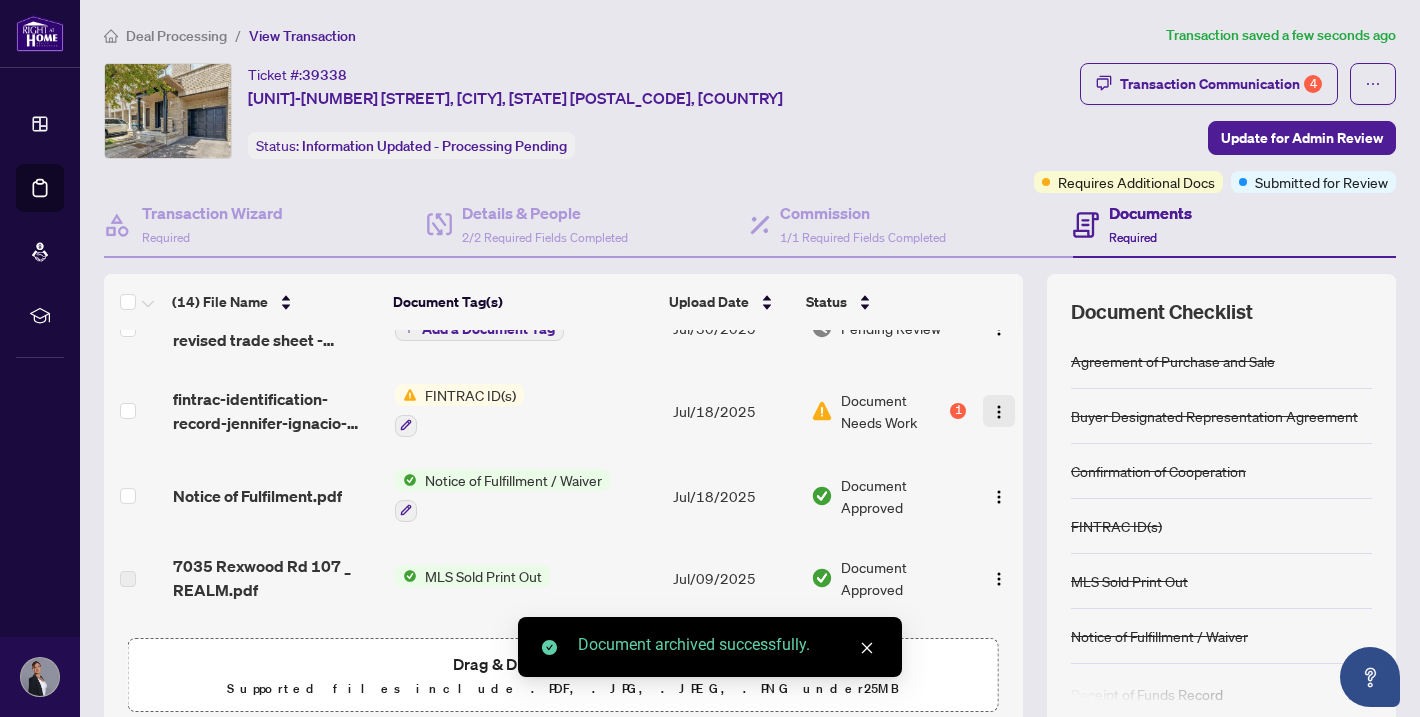 click at bounding box center [999, 412] 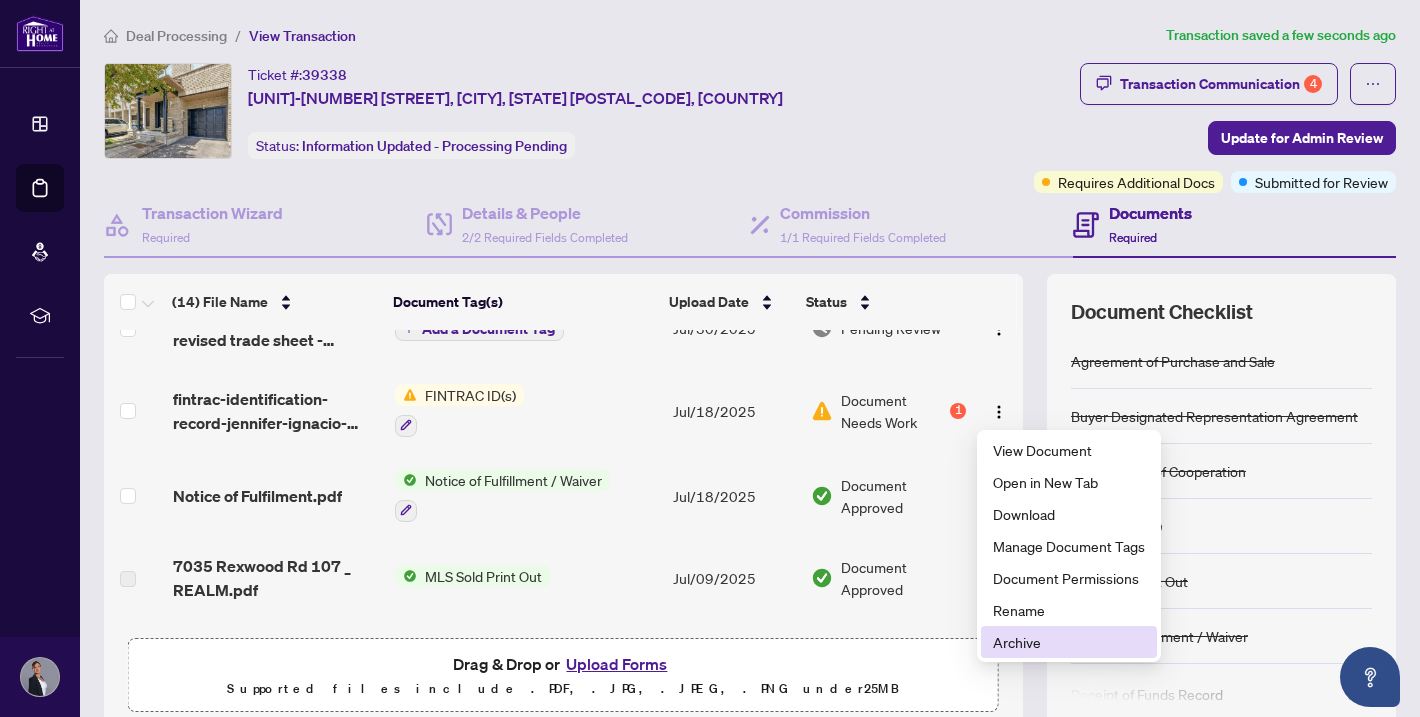 click on "Archive" at bounding box center [1069, 642] 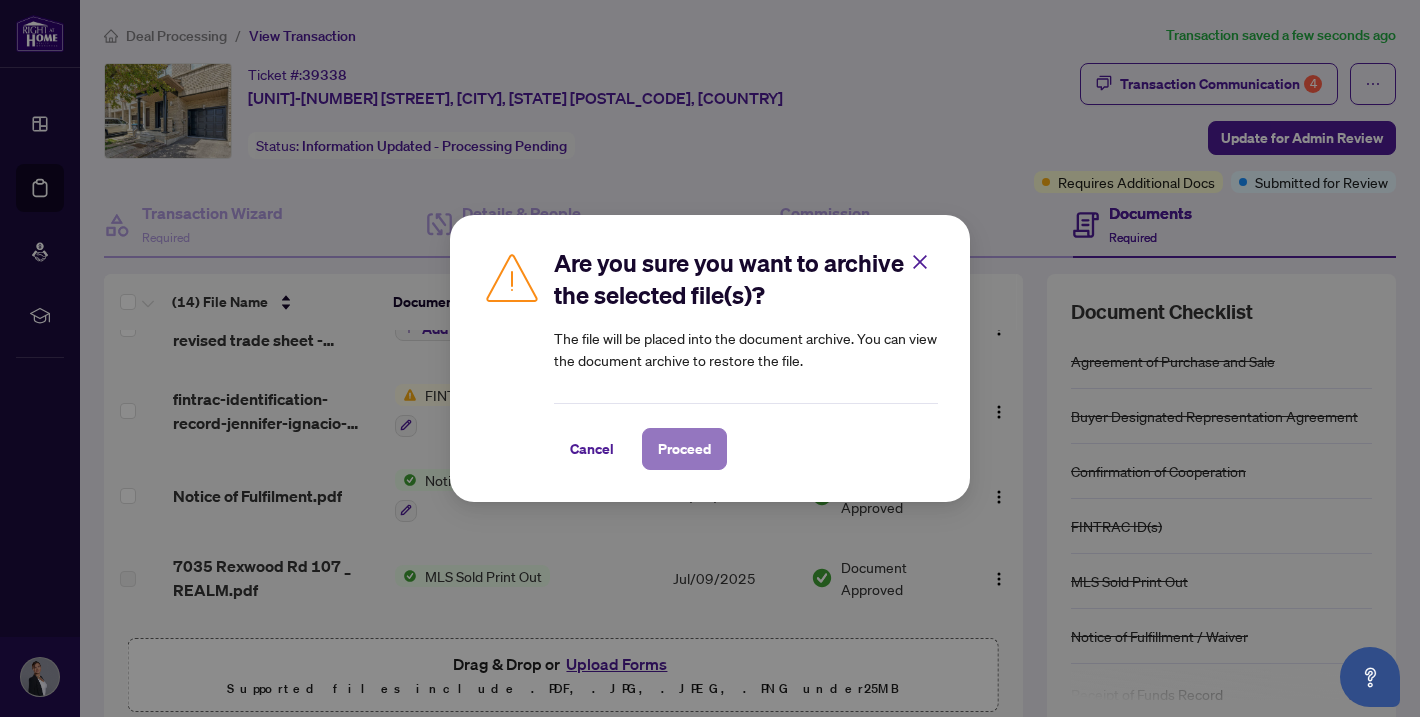 click on "Proceed" at bounding box center (684, 449) 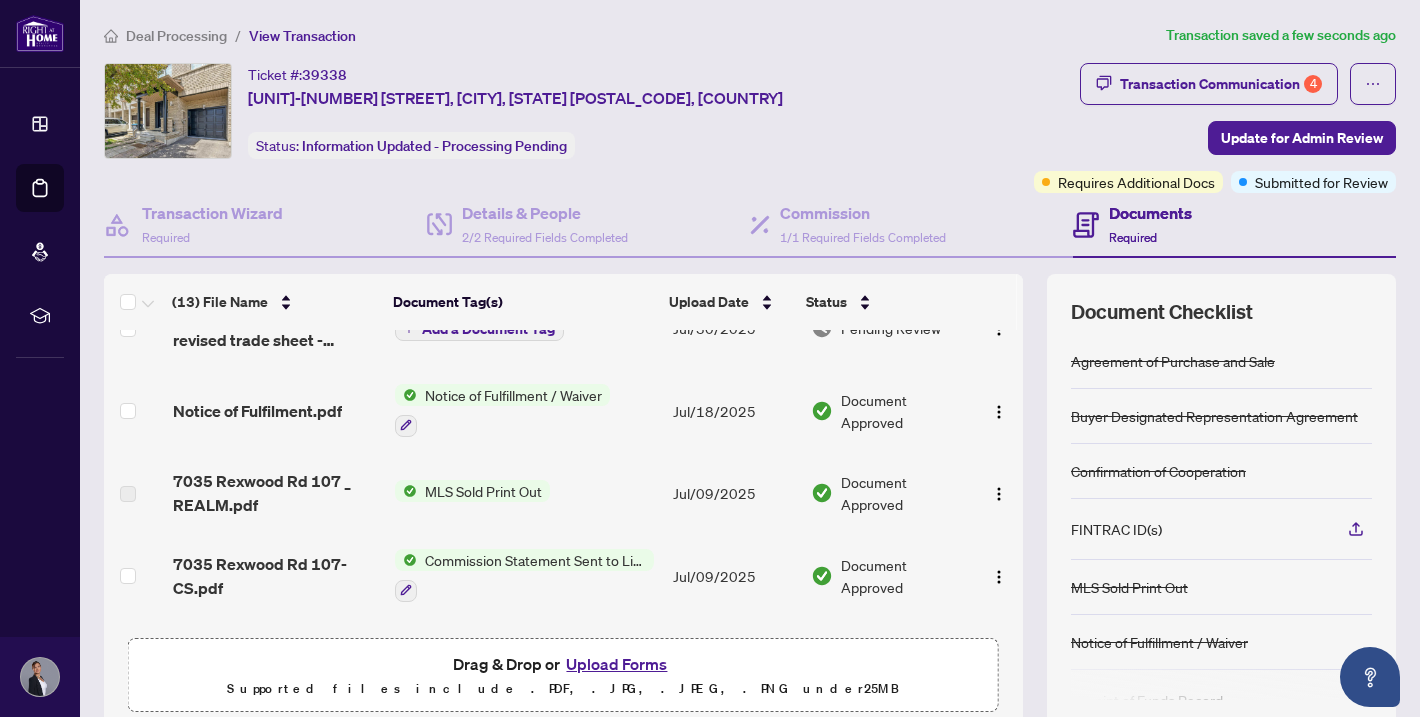click on "Upload Forms" at bounding box center (616, 664) 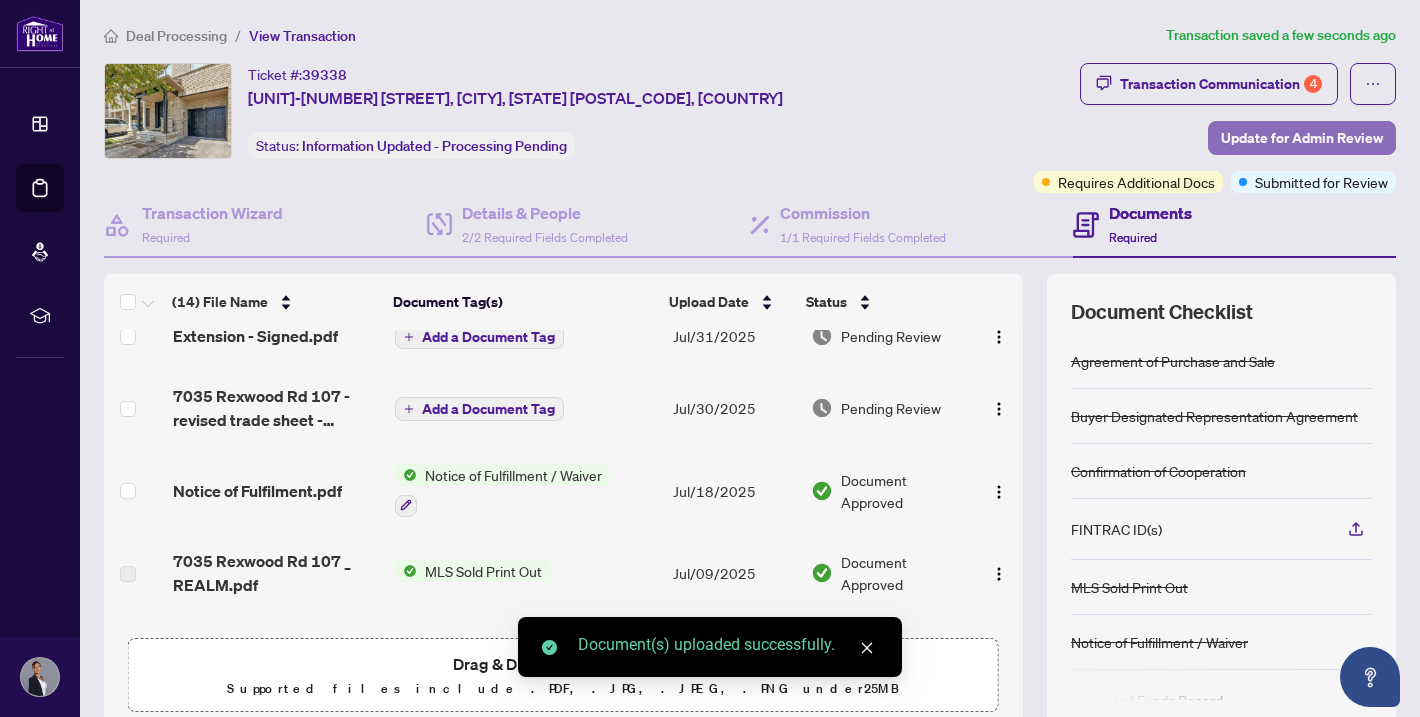 click on "Update for Admin Review" at bounding box center (1302, 138) 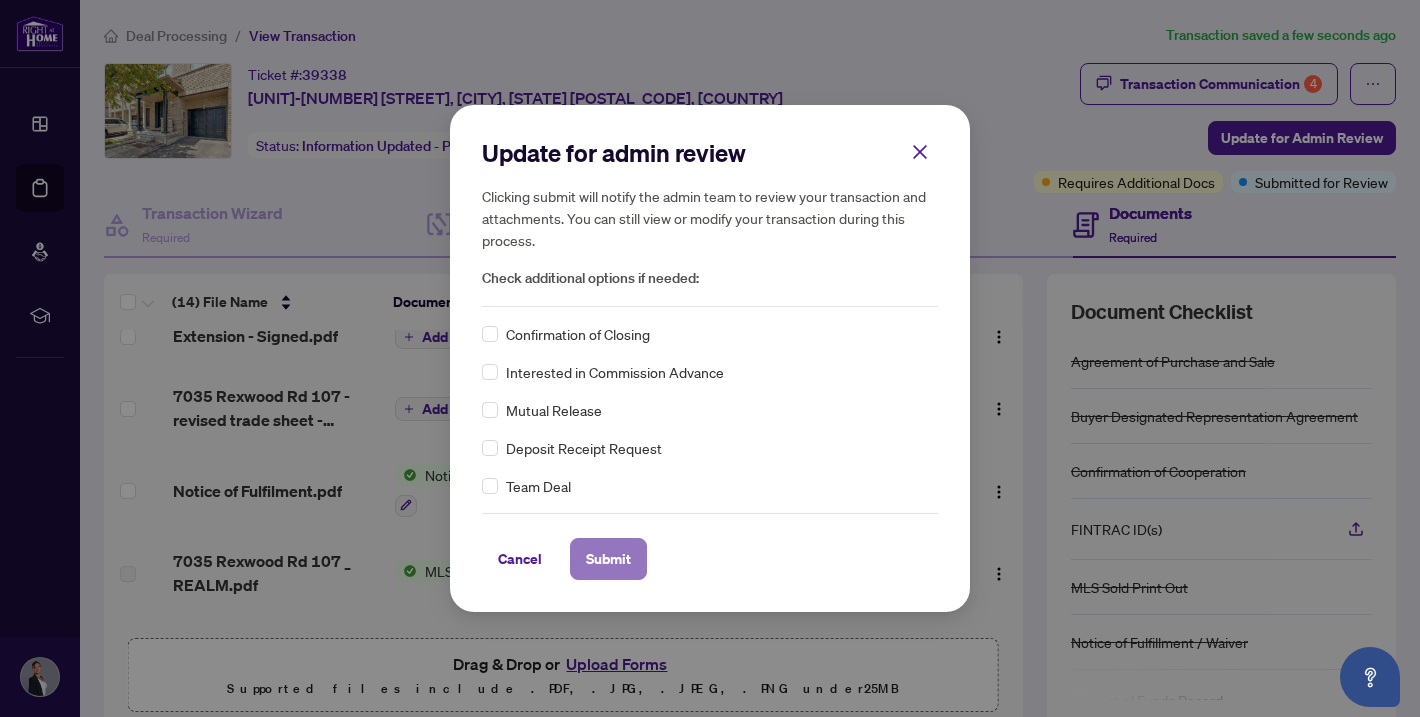 click on "Submit" at bounding box center [608, 559] 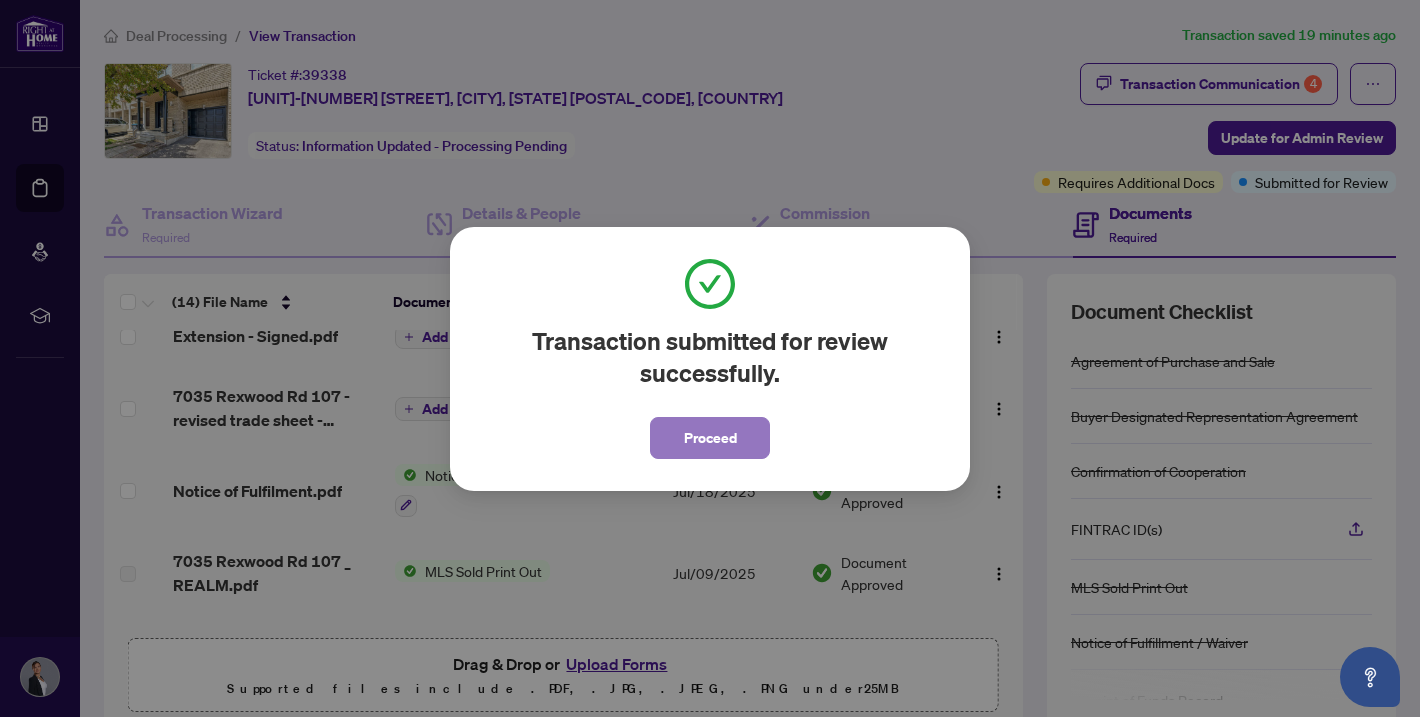 click on "Proceed" at bounding box center (710, 438) 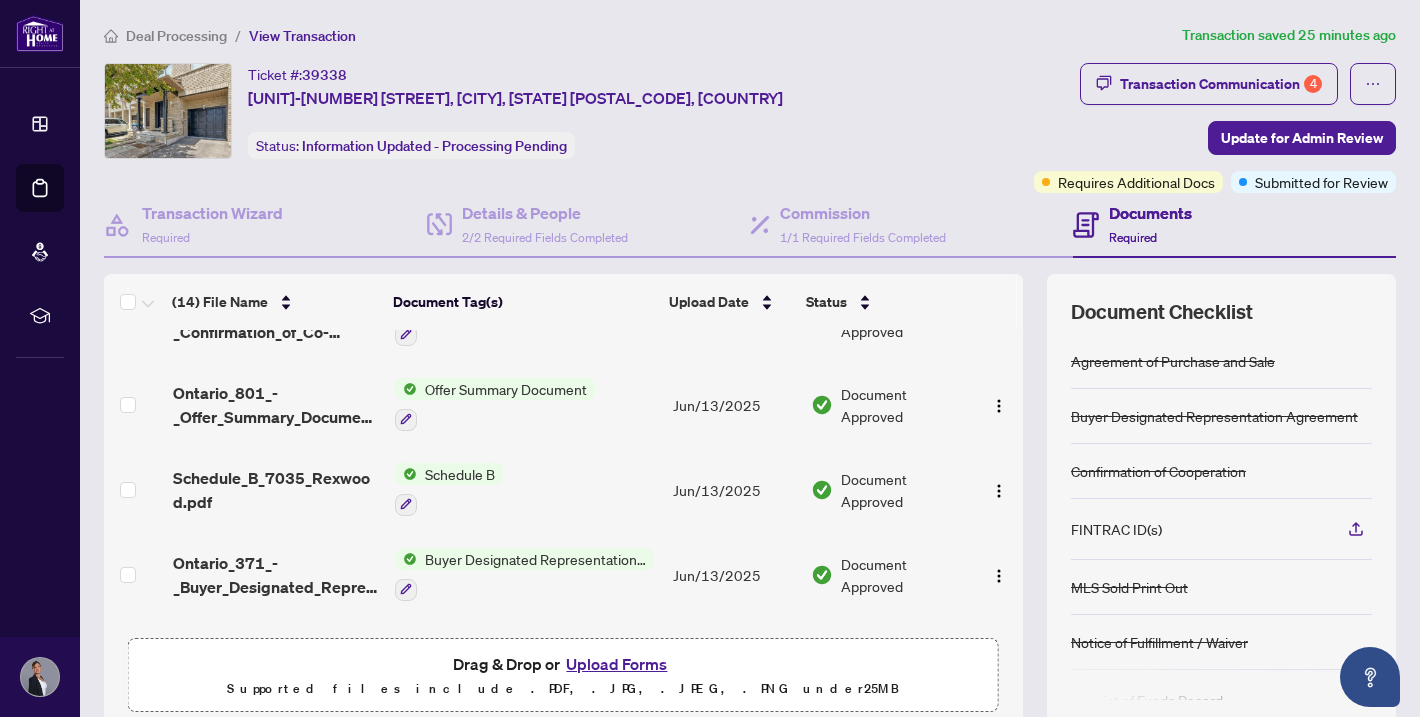 scroll, scrollTop: 858, scrollLeft: 0, axis: vertical 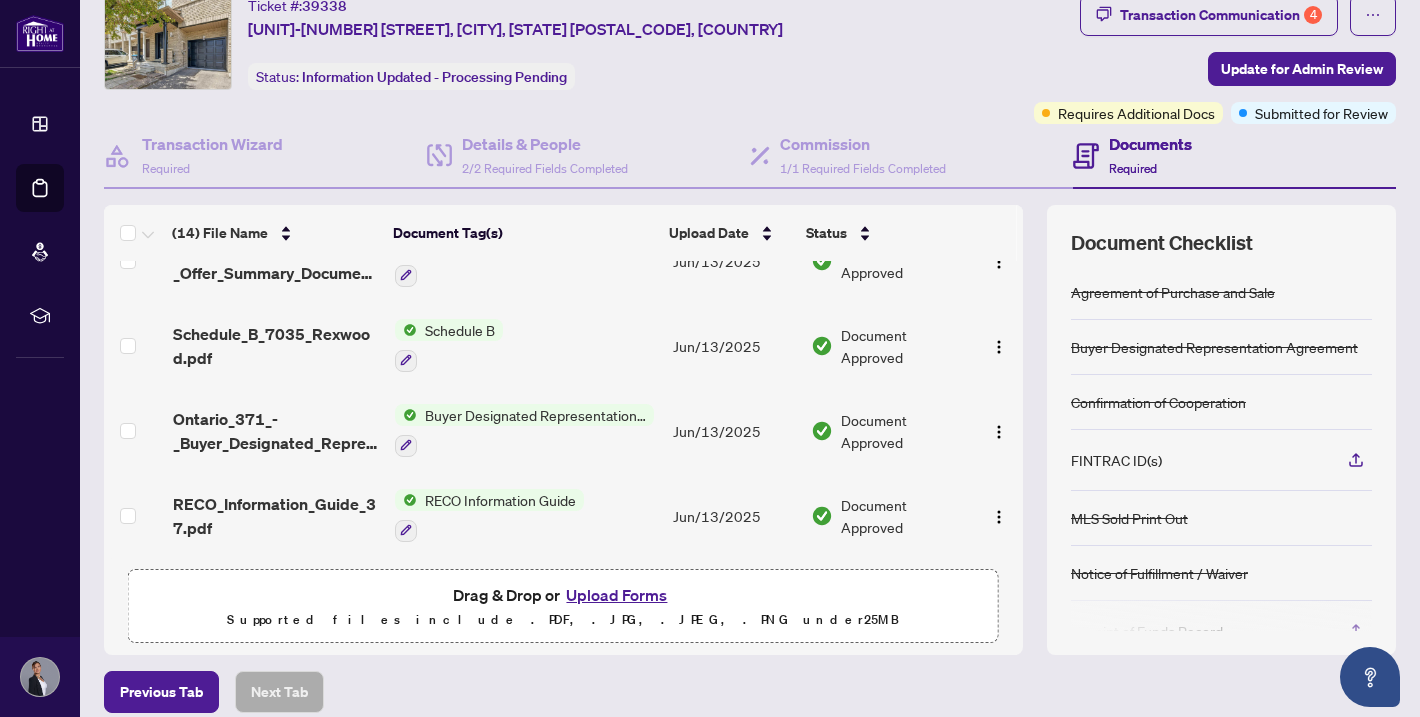 click on "Upload Forms" at bounding box center (616, 595) 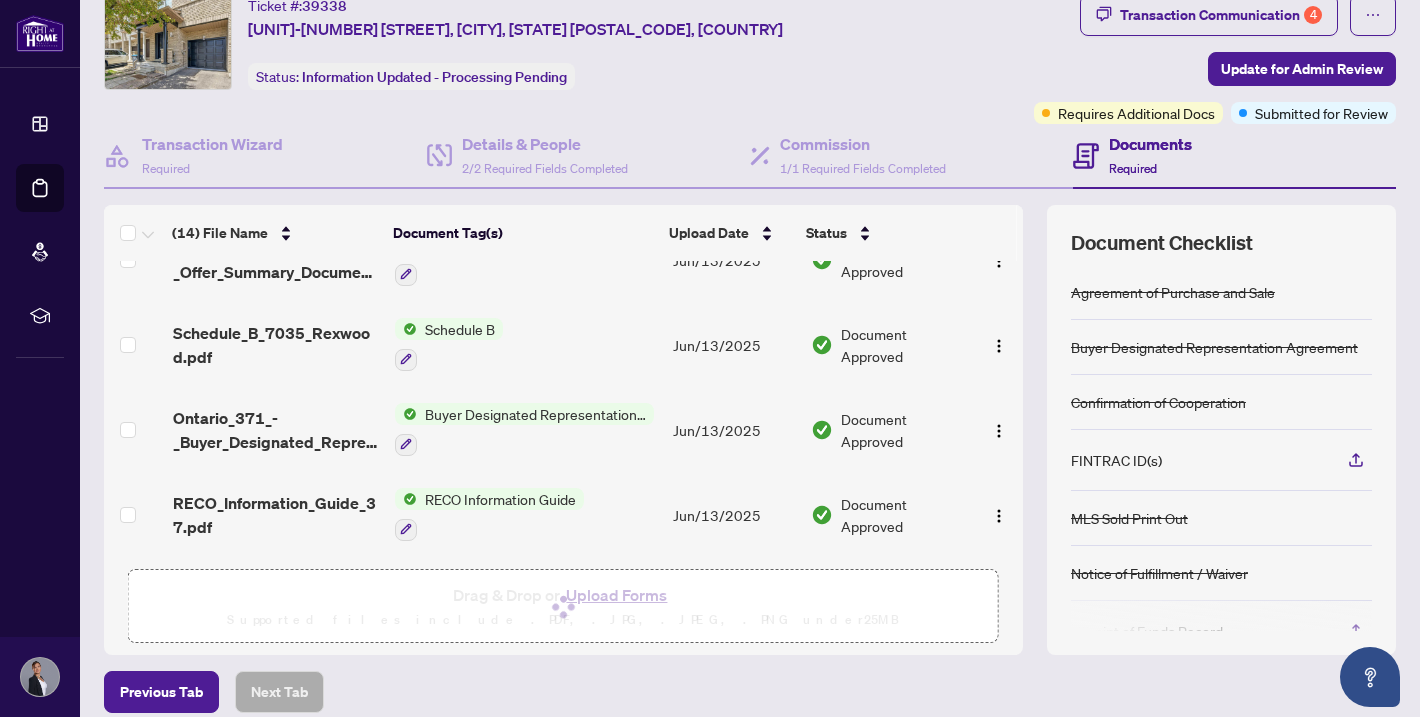 scroll, scrollTop: 938, scrollLeft: 0, axis: vertical 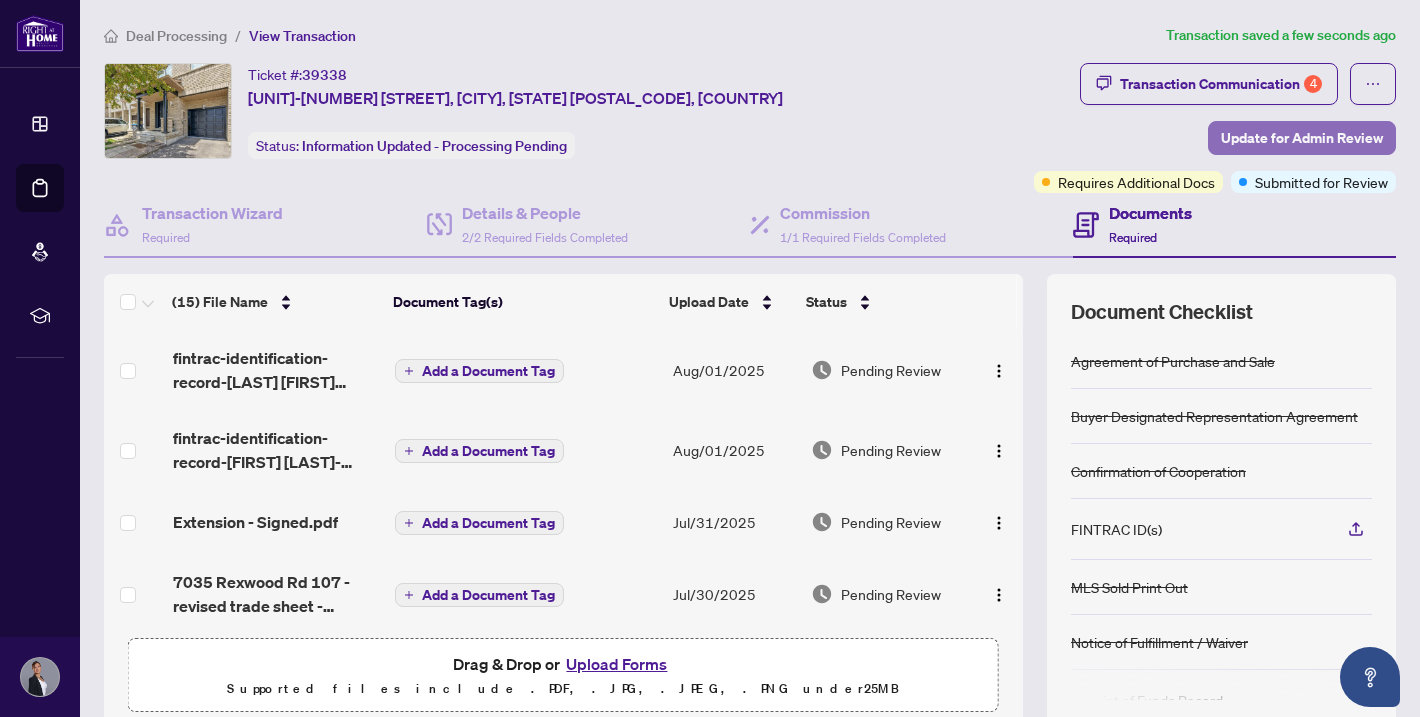 click on "Update for Admin Review" at bounding box center (1302, 138) 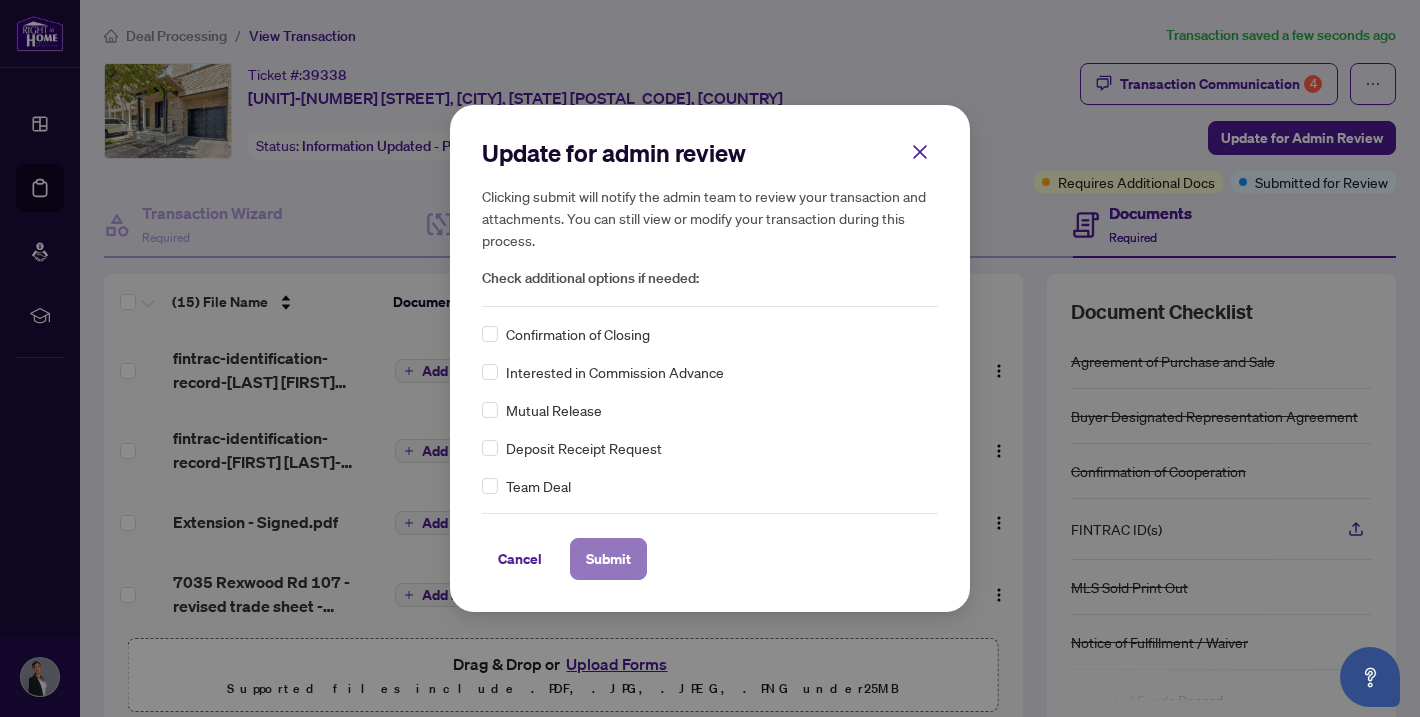 click on "Submit" at bounding box center [608, 559] 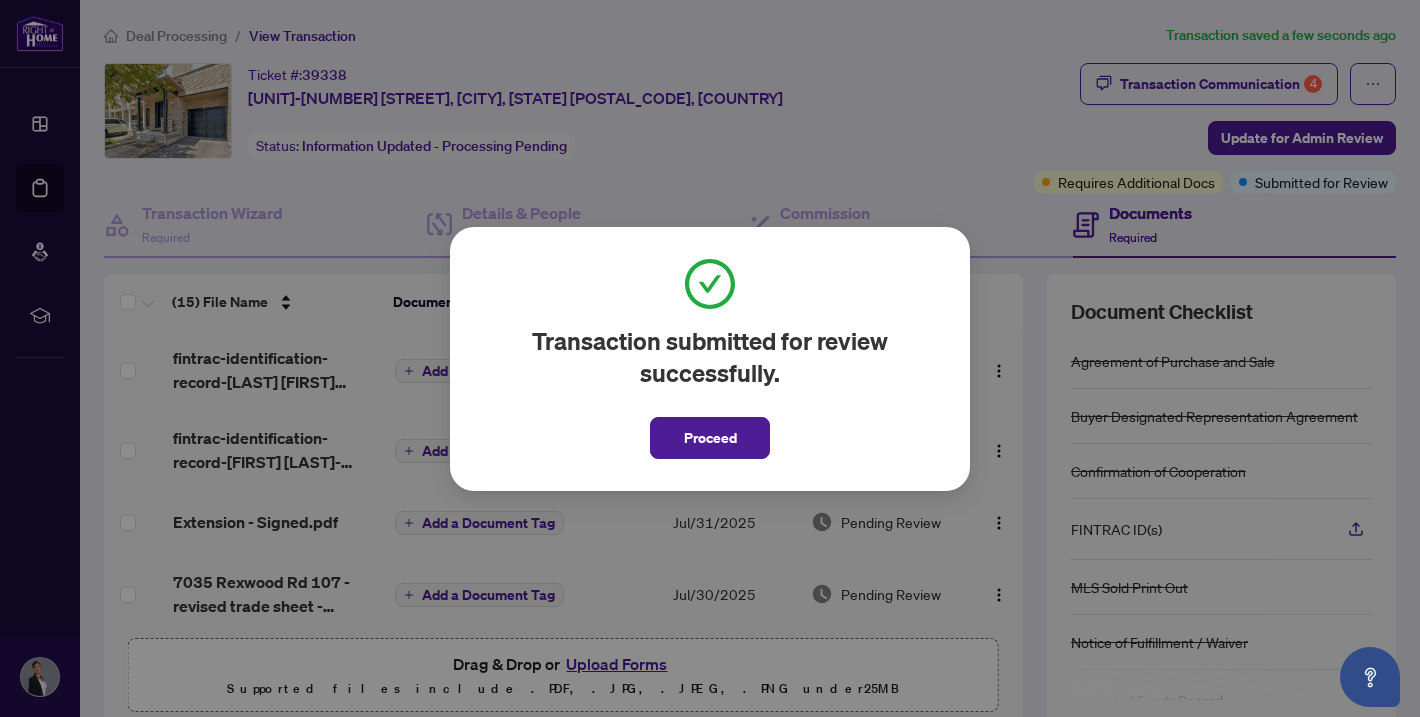 click on "Transaction submitted for review successfully. Proceed Cancel OK" at bounding box center (710, 358) 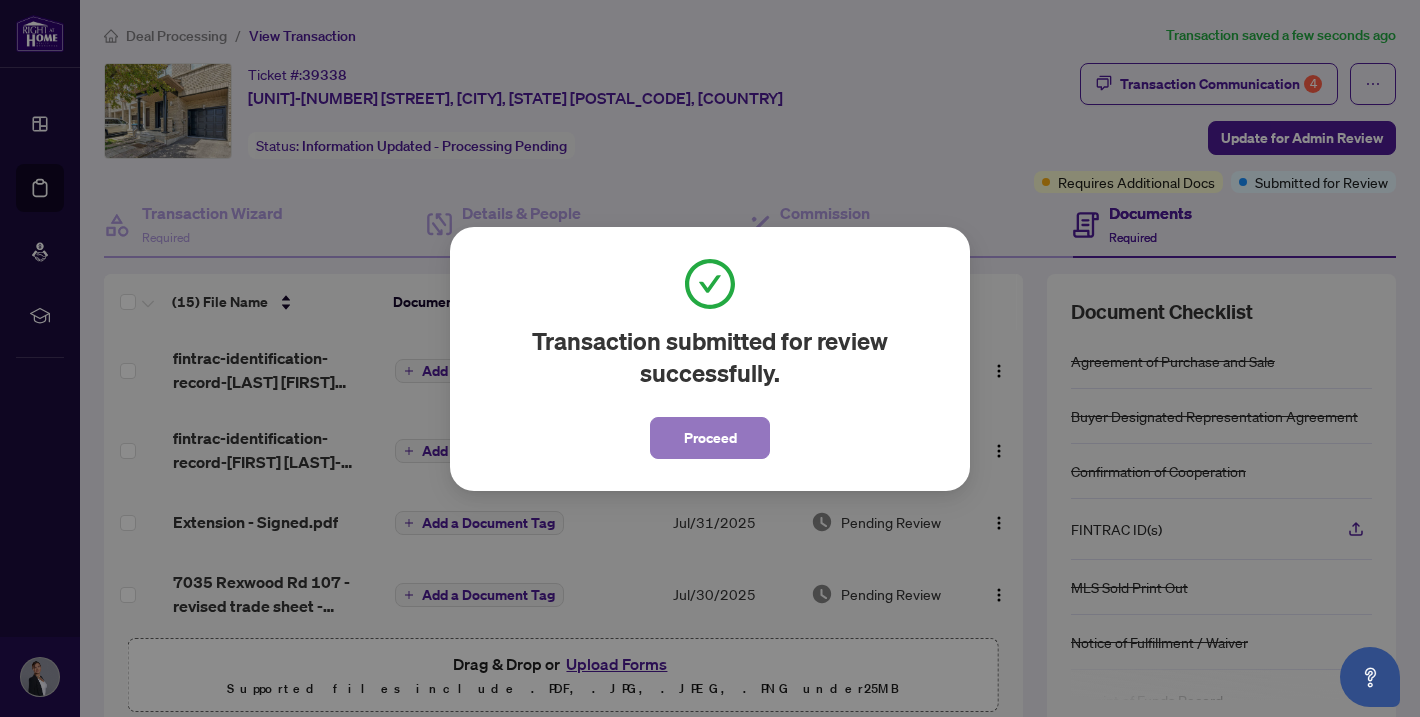 click on "Proceed" at bounding box center (710, 438) 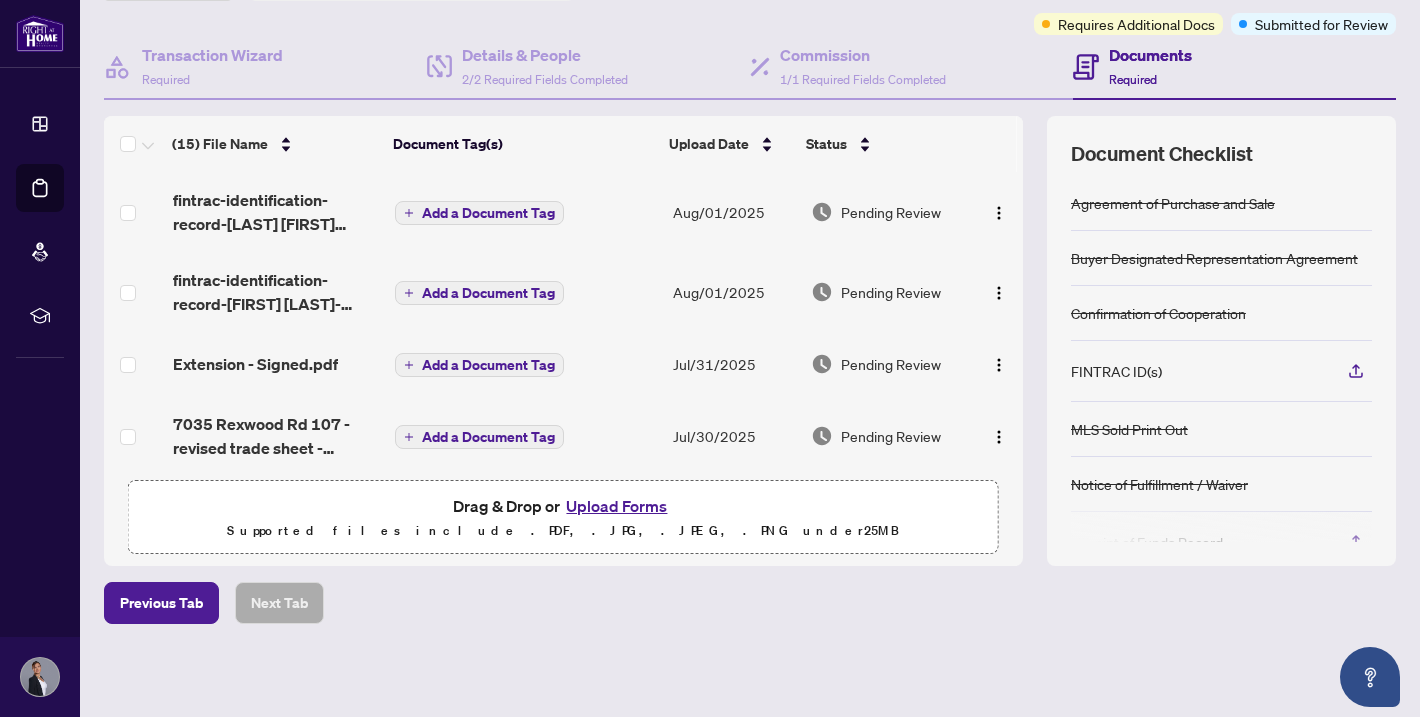 scroll, scrollTop: 0, scrollLeft: 0, axis: both 